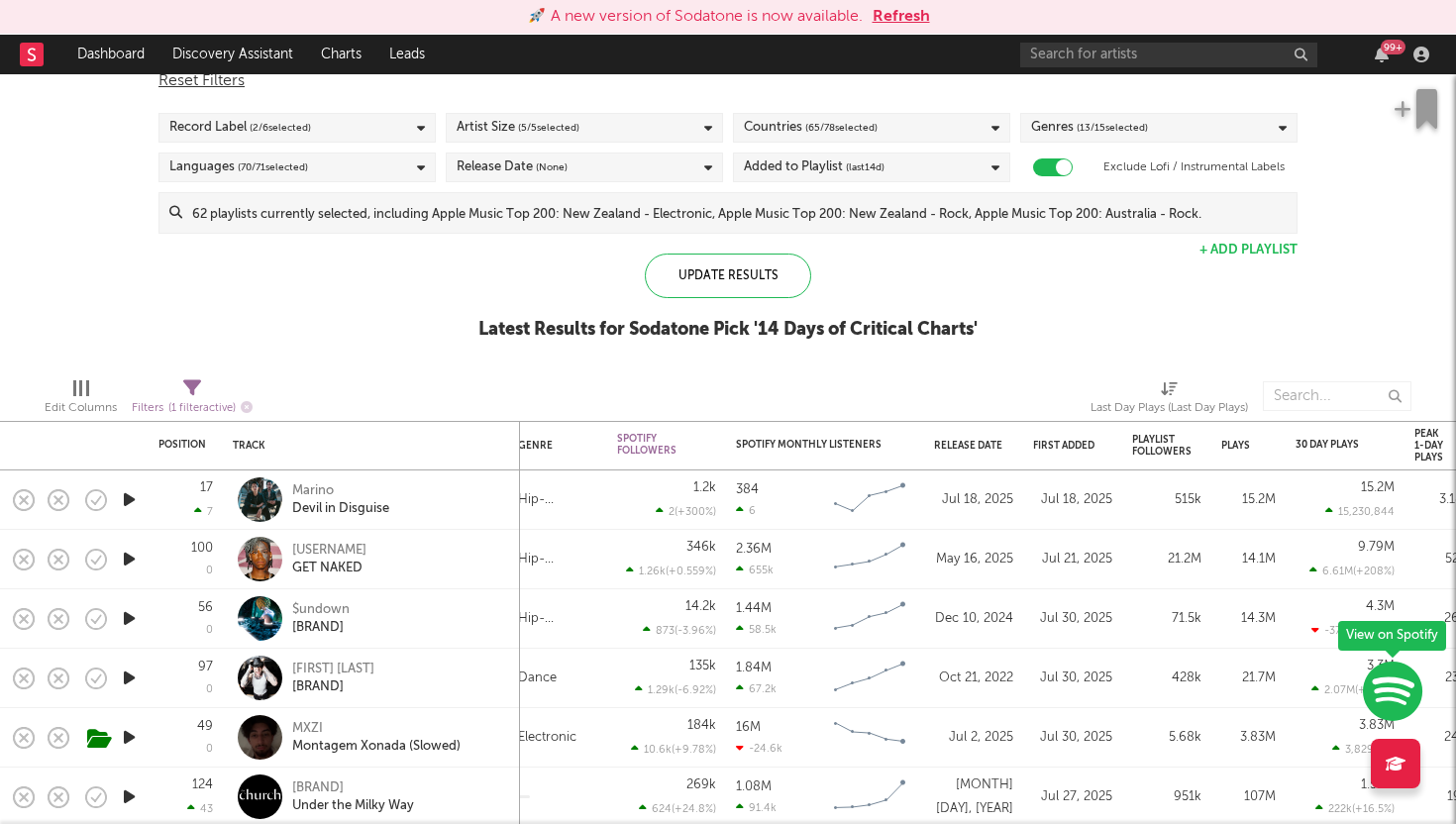 scroll, scrollTop: 0, scrollLeft: 0, axis: both 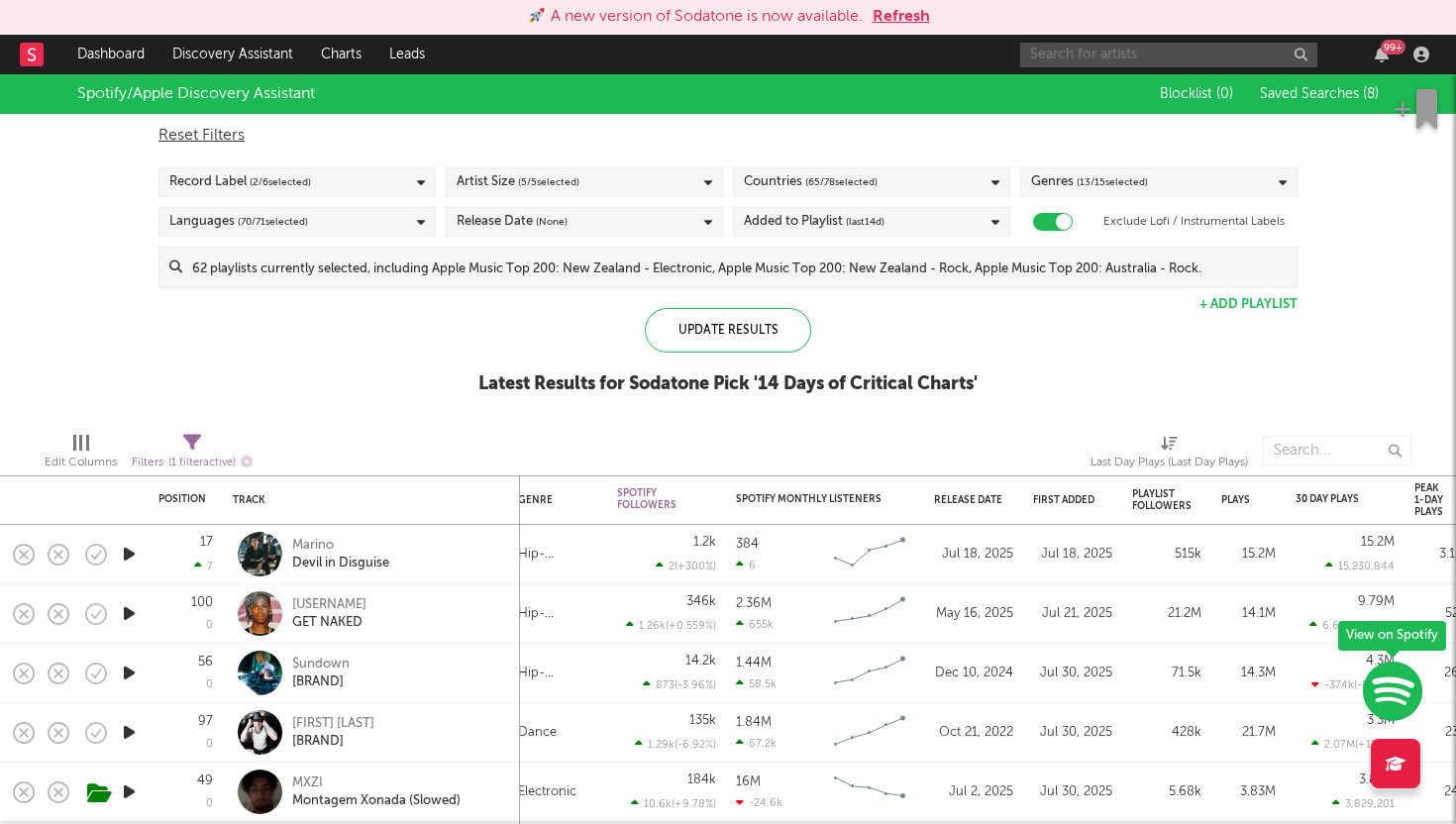 click at bounding box center [1169, 54] 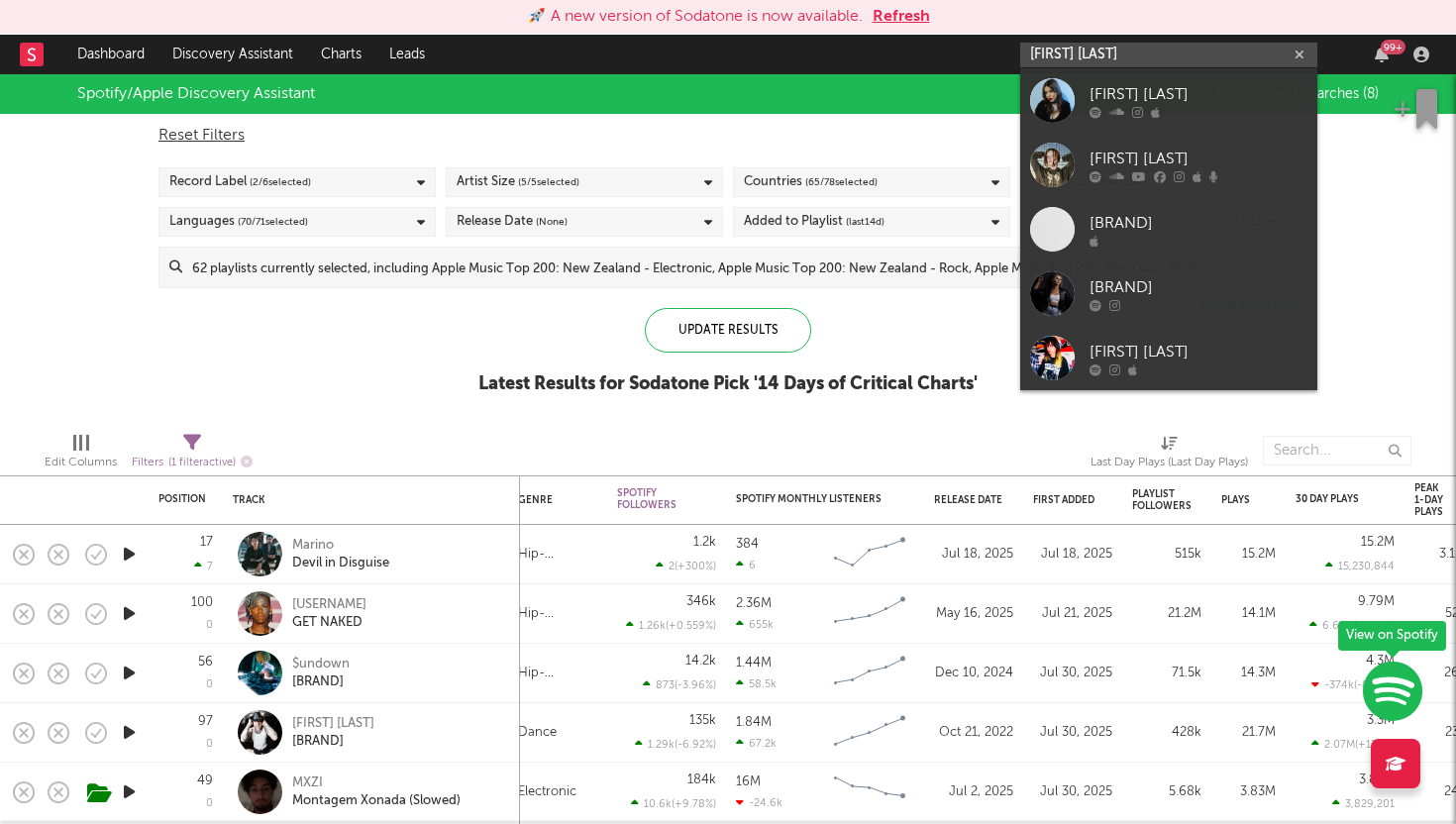 click on "bella kay" at bounding box center (1169, 54) 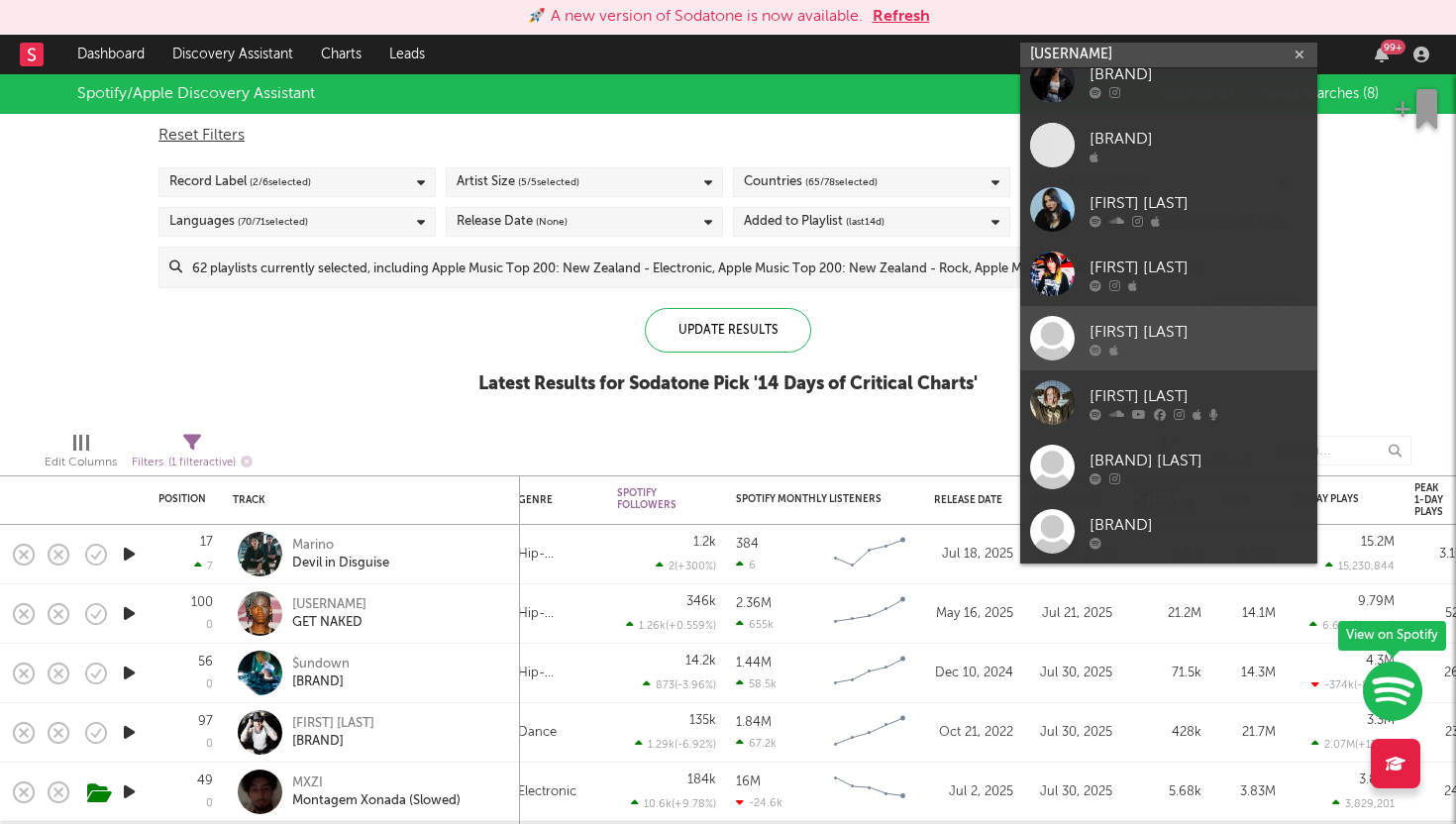 scroll, scrollTop: 0, scrollLeft: 0, axis: both 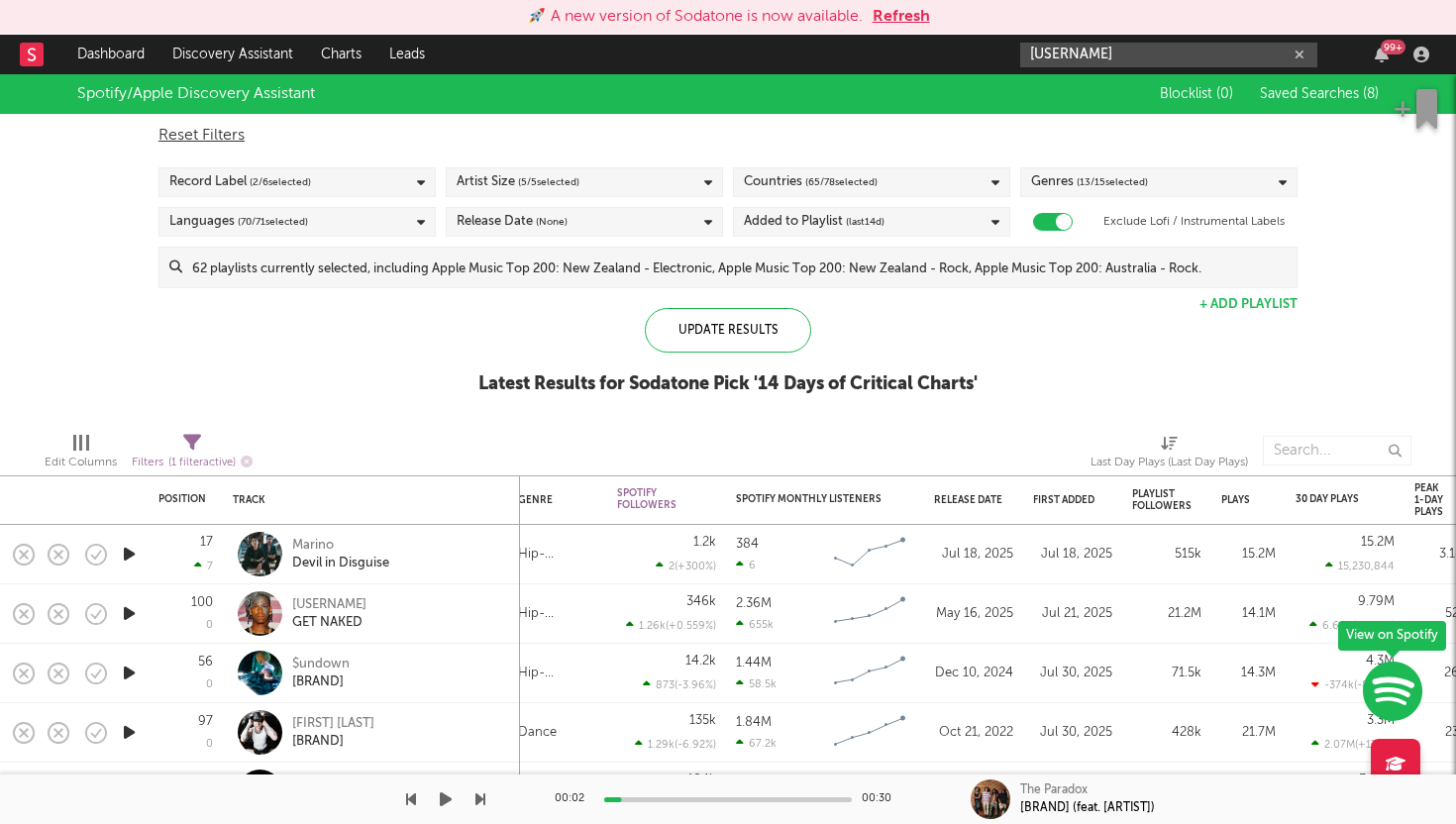 type on "bellakay" 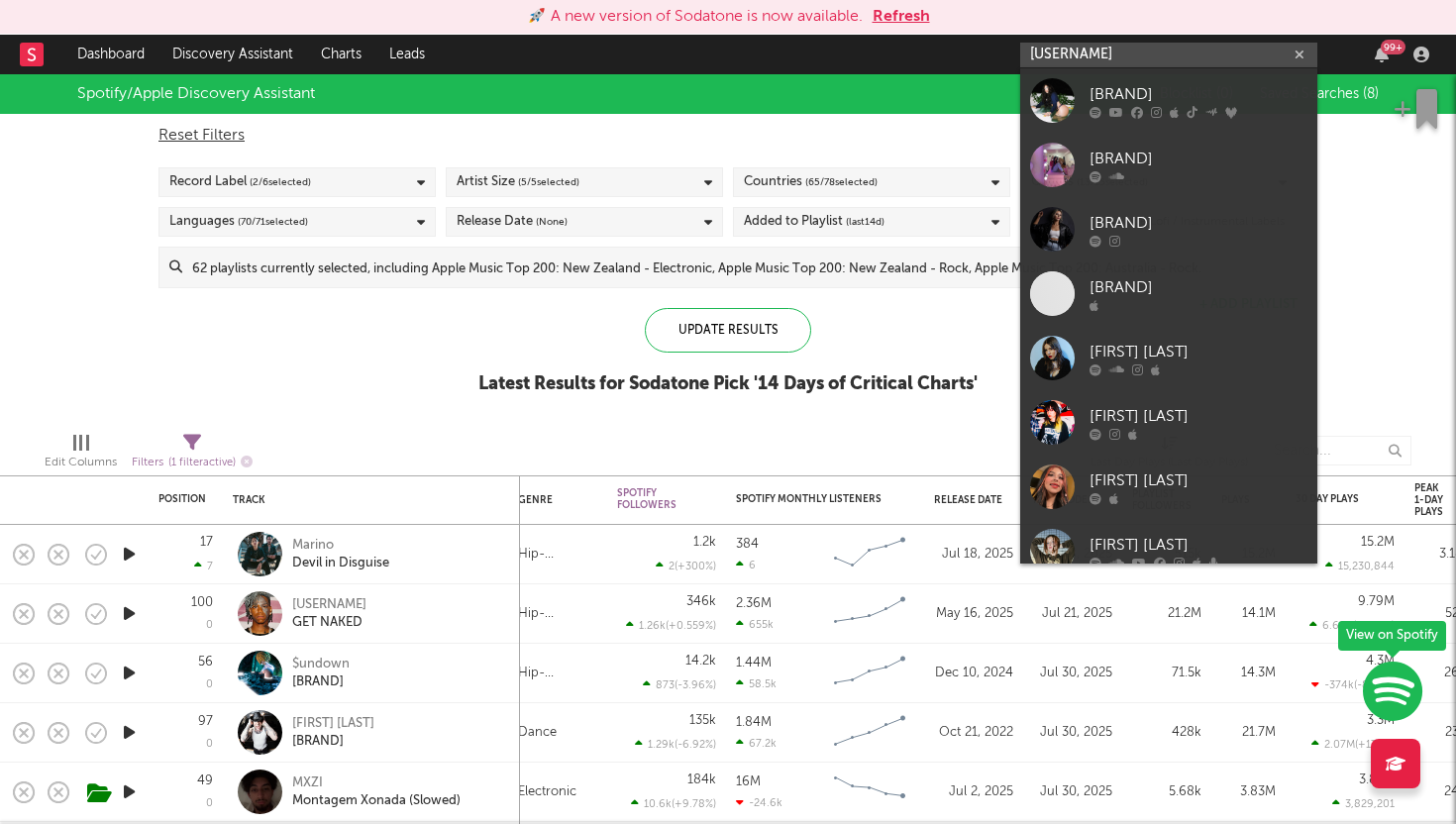 click at bounding box center [1300, 54] 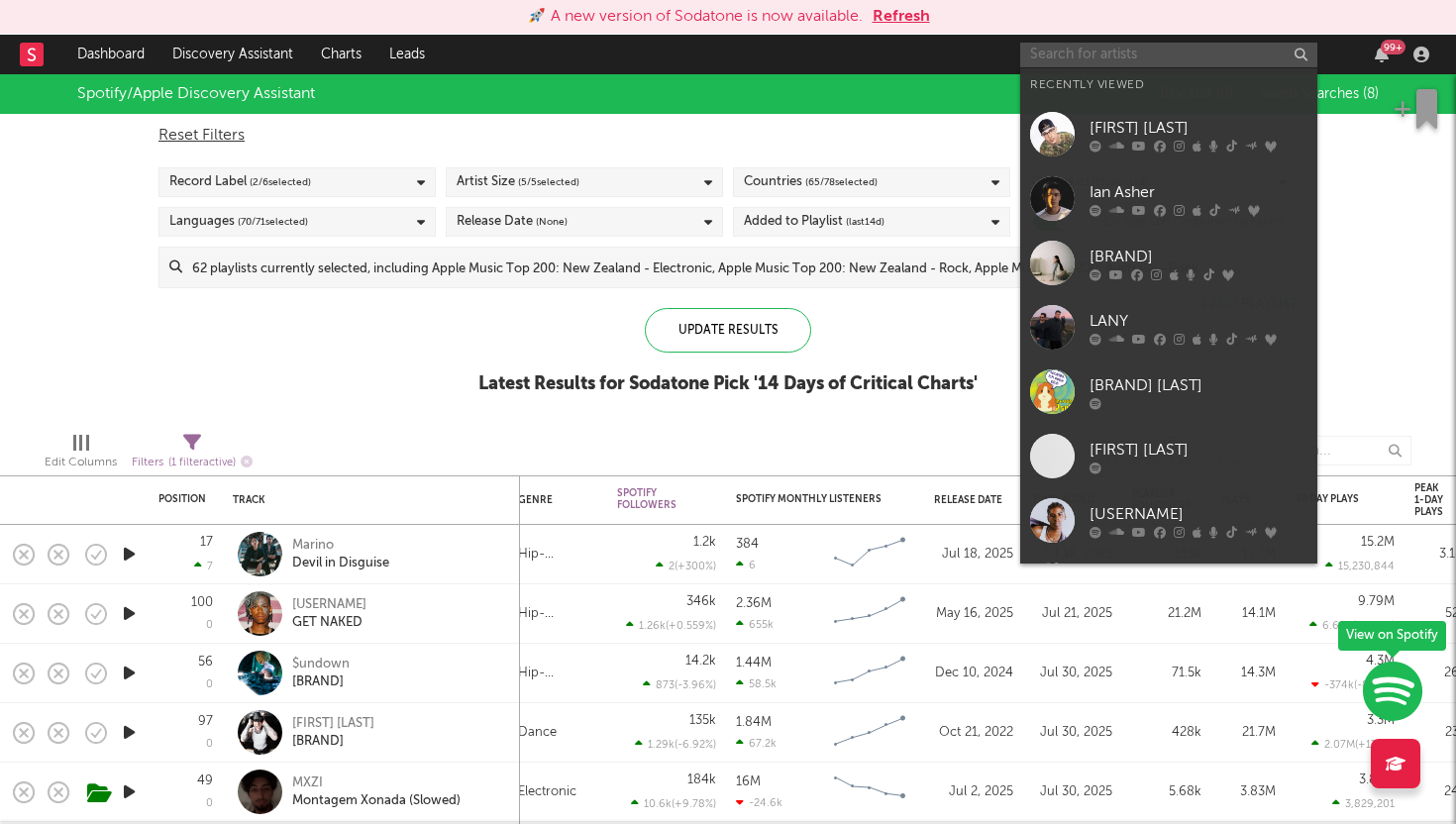 paste on "https://www.tiktok.com/@itsbellakaymusic?is_from_webapp=1&sender_device=pc" 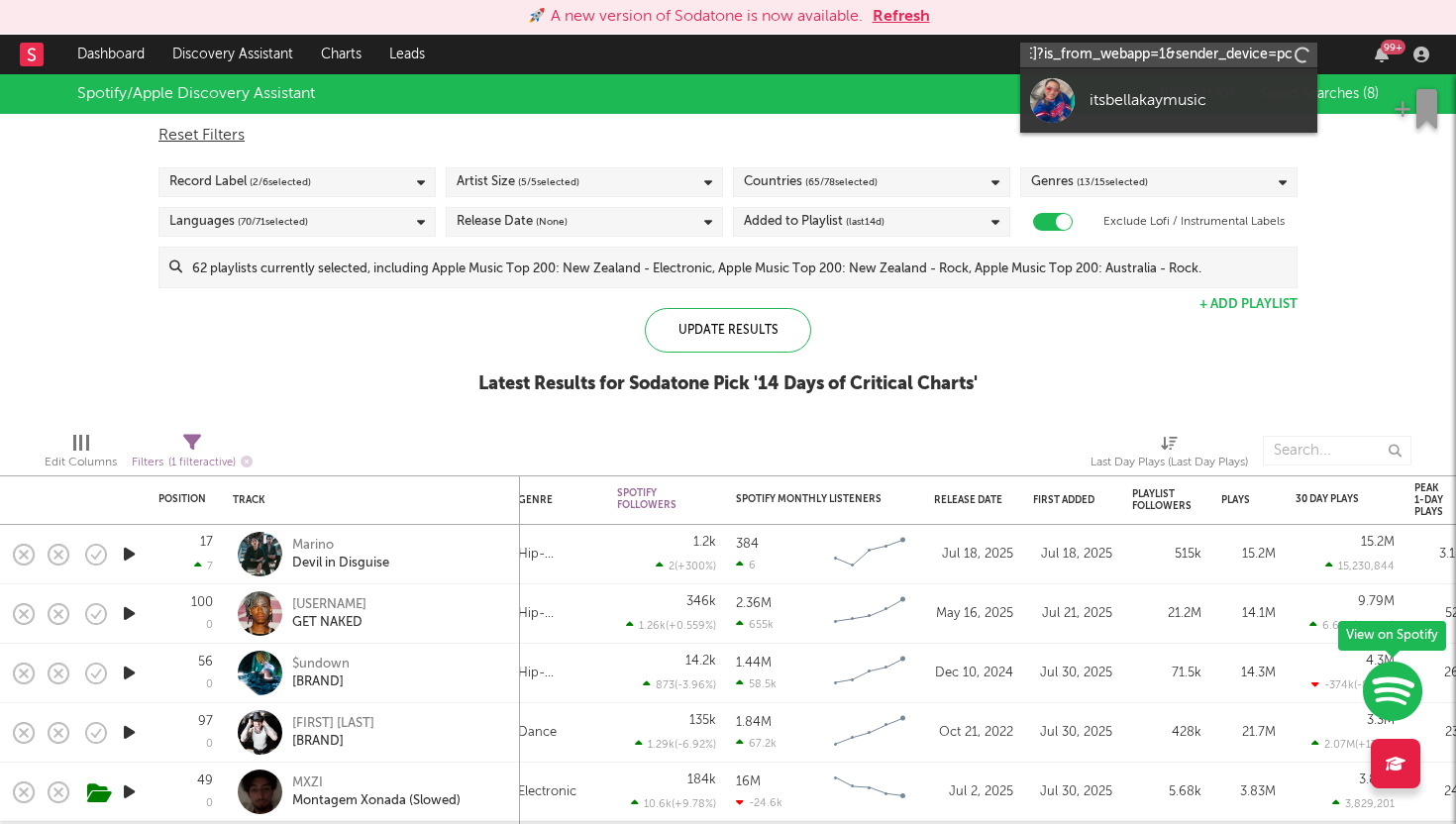 scroll, scrollTop: 0, scrollLeft: 277, axis: horizontal 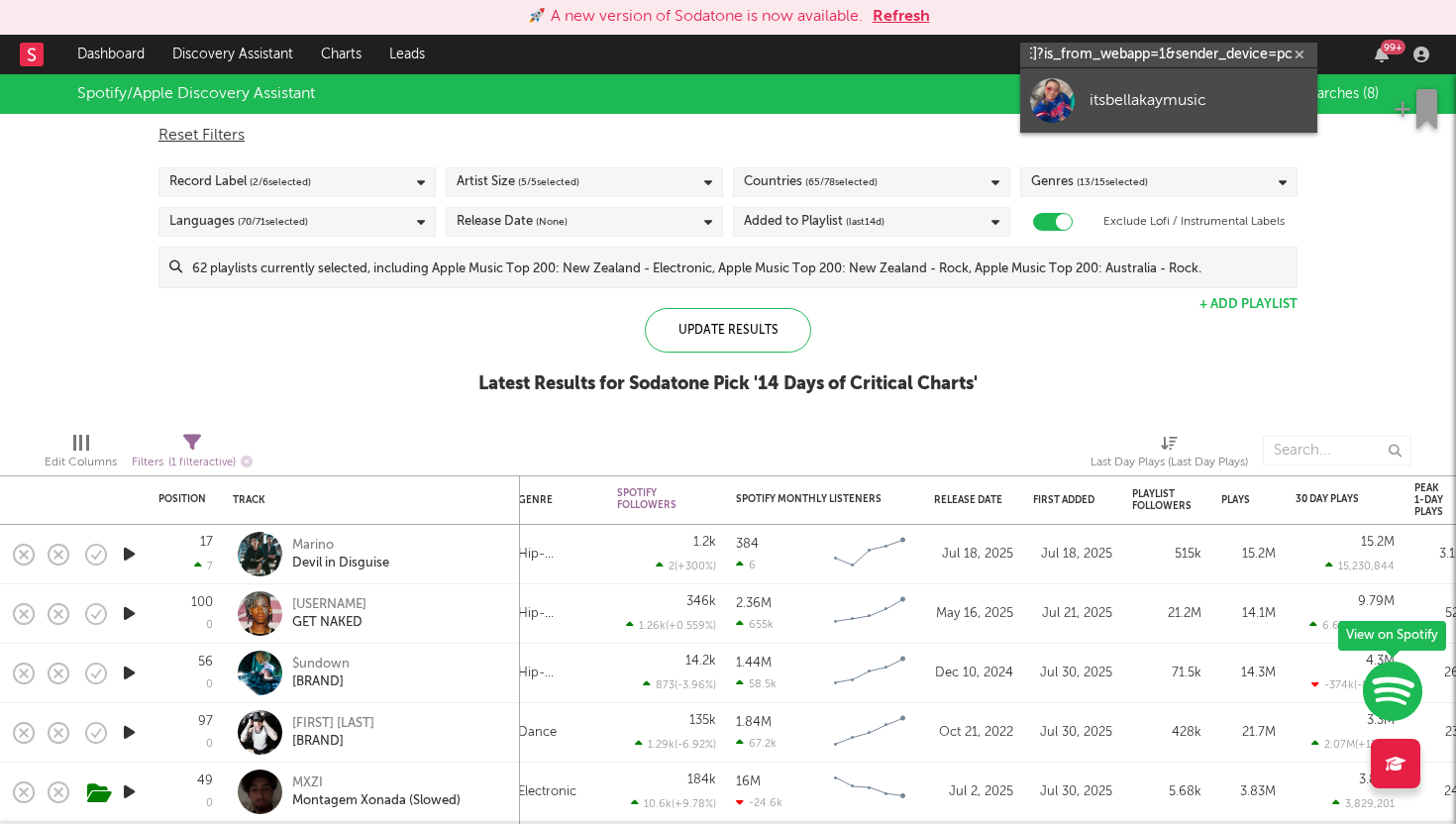 type on "https://www.tiktok.com/@itsbellakaymusic?is_from_webapp=1&sender_device=pc" 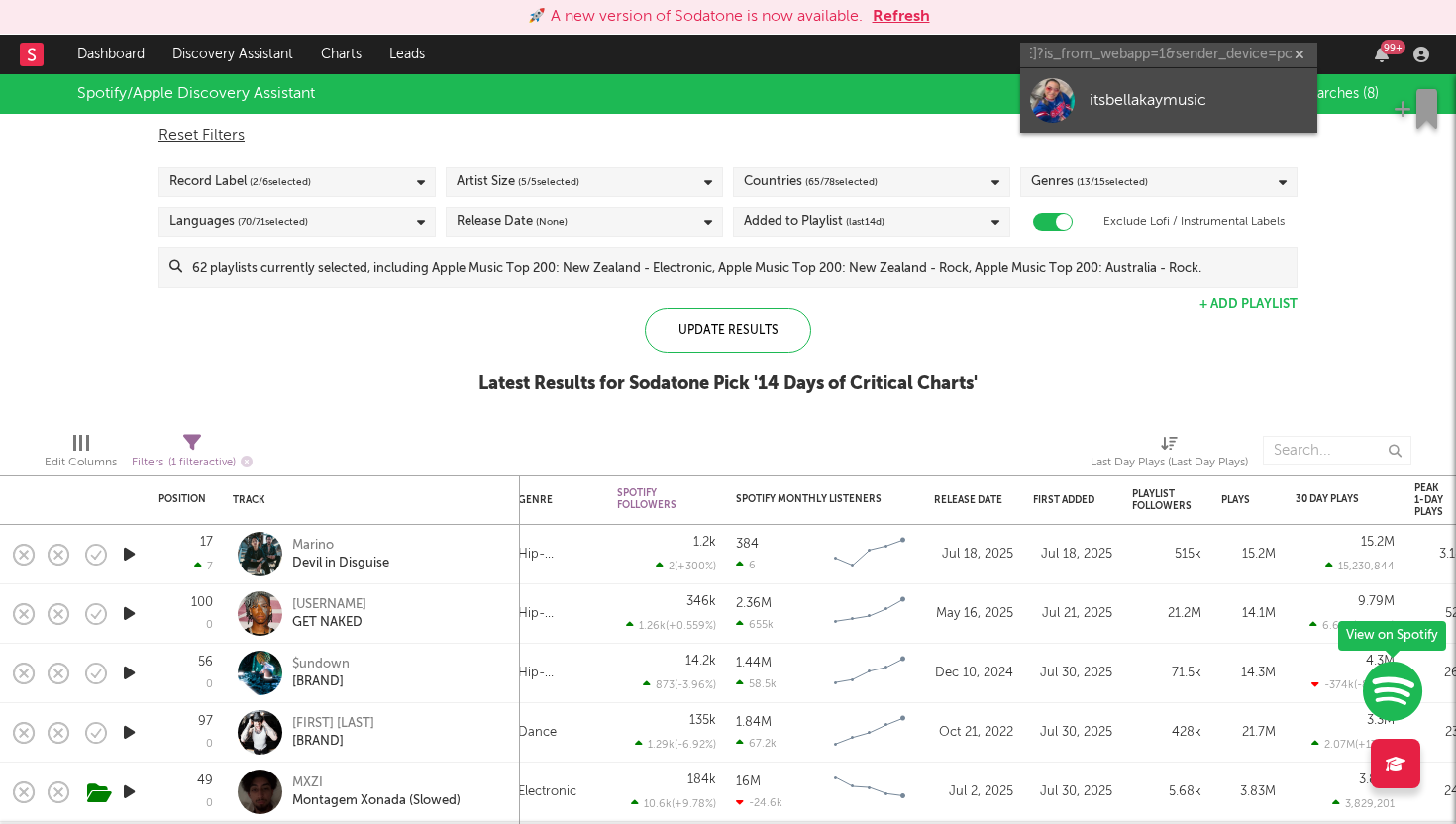 click on "itsbellakaymusic" at bounding box center [1198, 100] 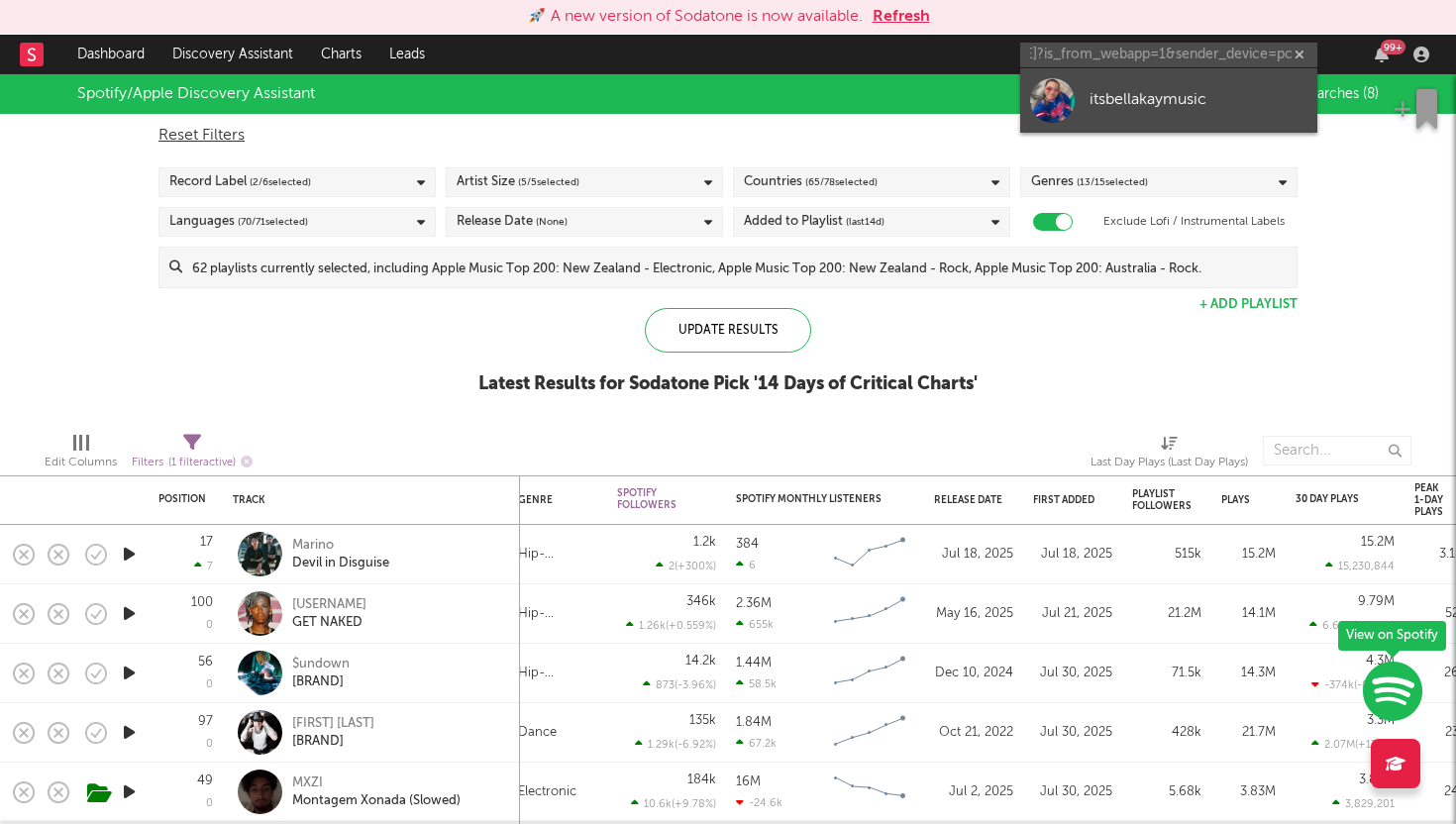 scroll, scrollTop: 0, scrollLeft: 0, axis: both 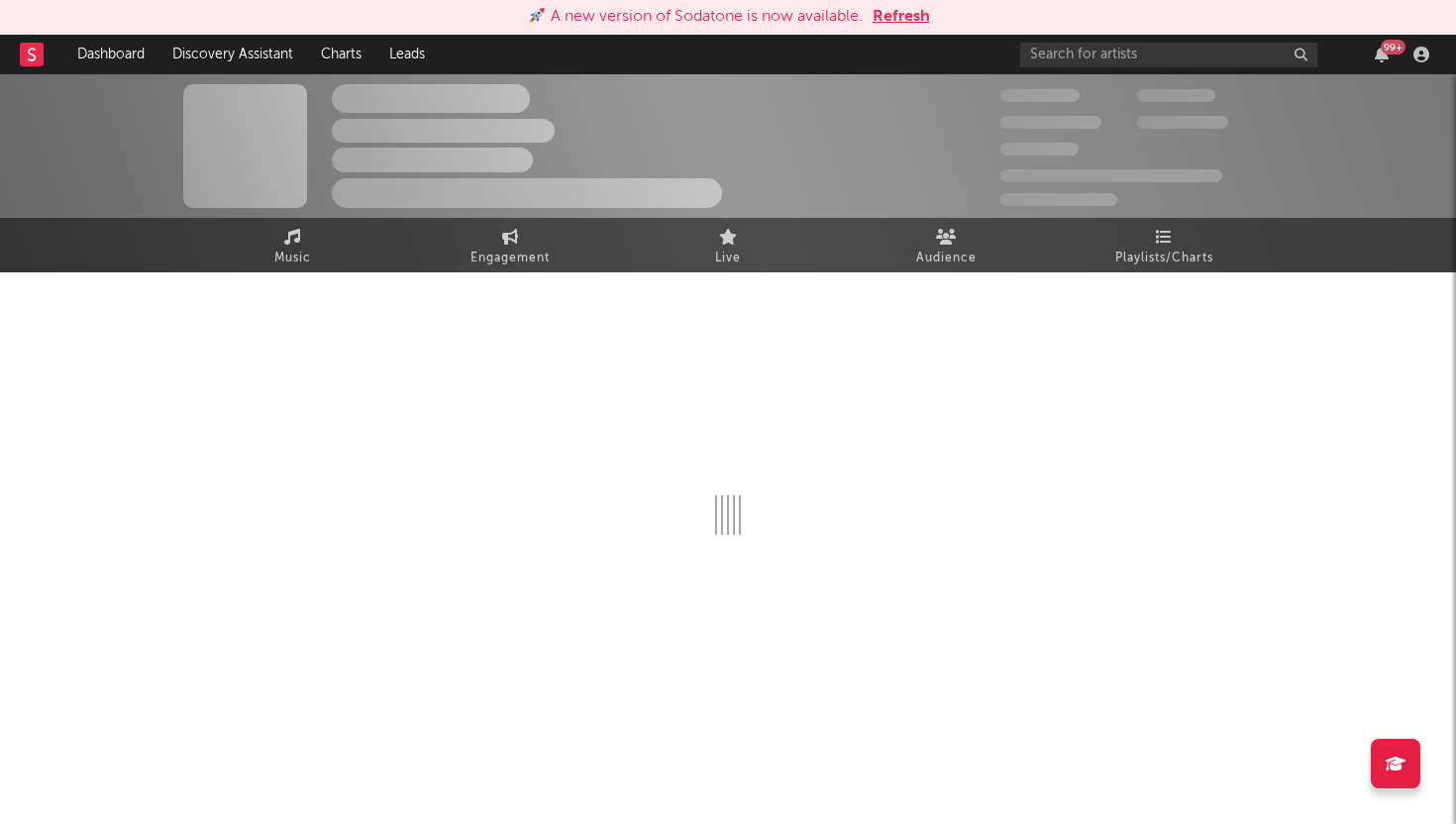 select on "1w" 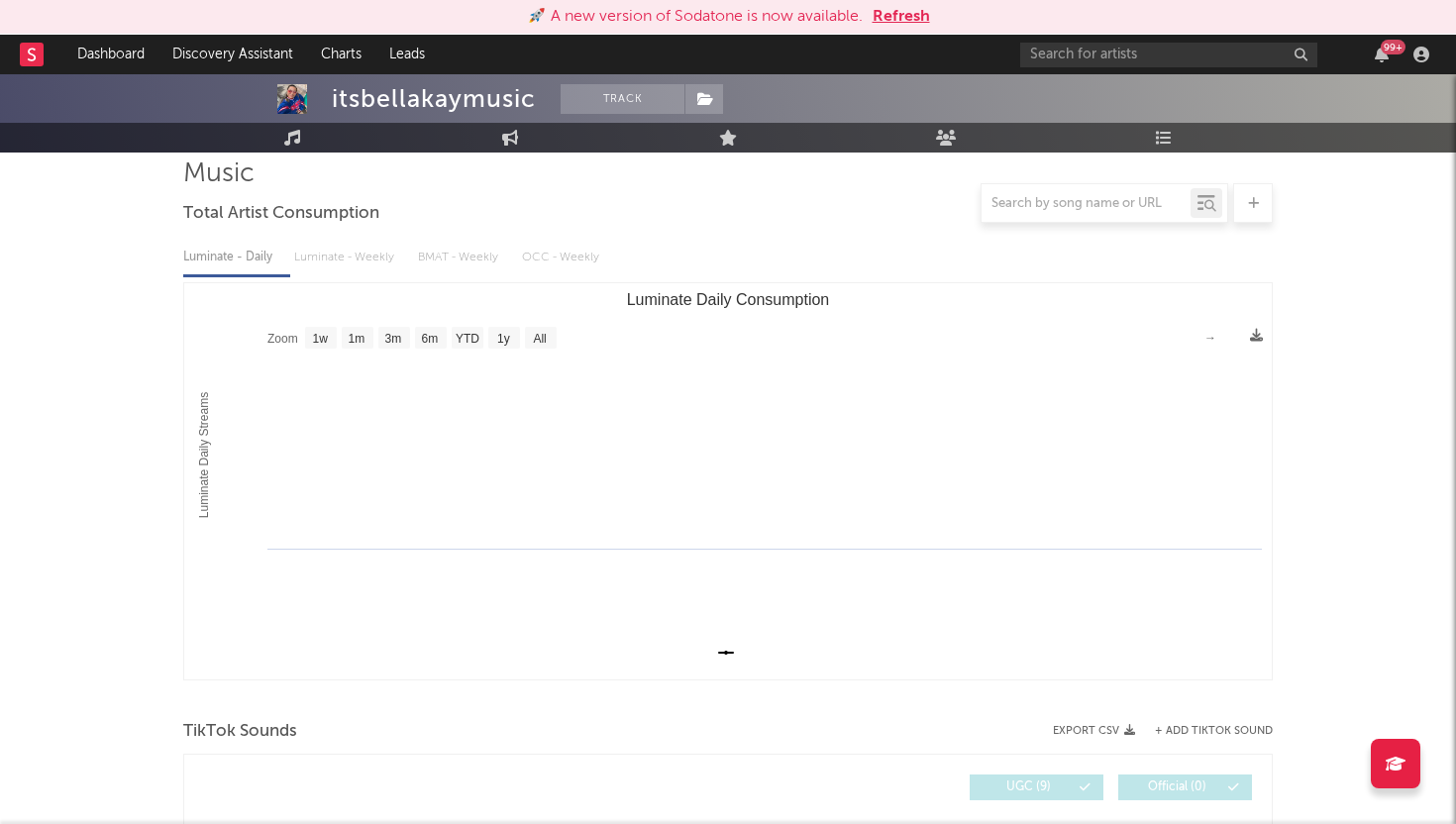 scroll, scrollTop: 0, scrollLeft: 0, axis: both 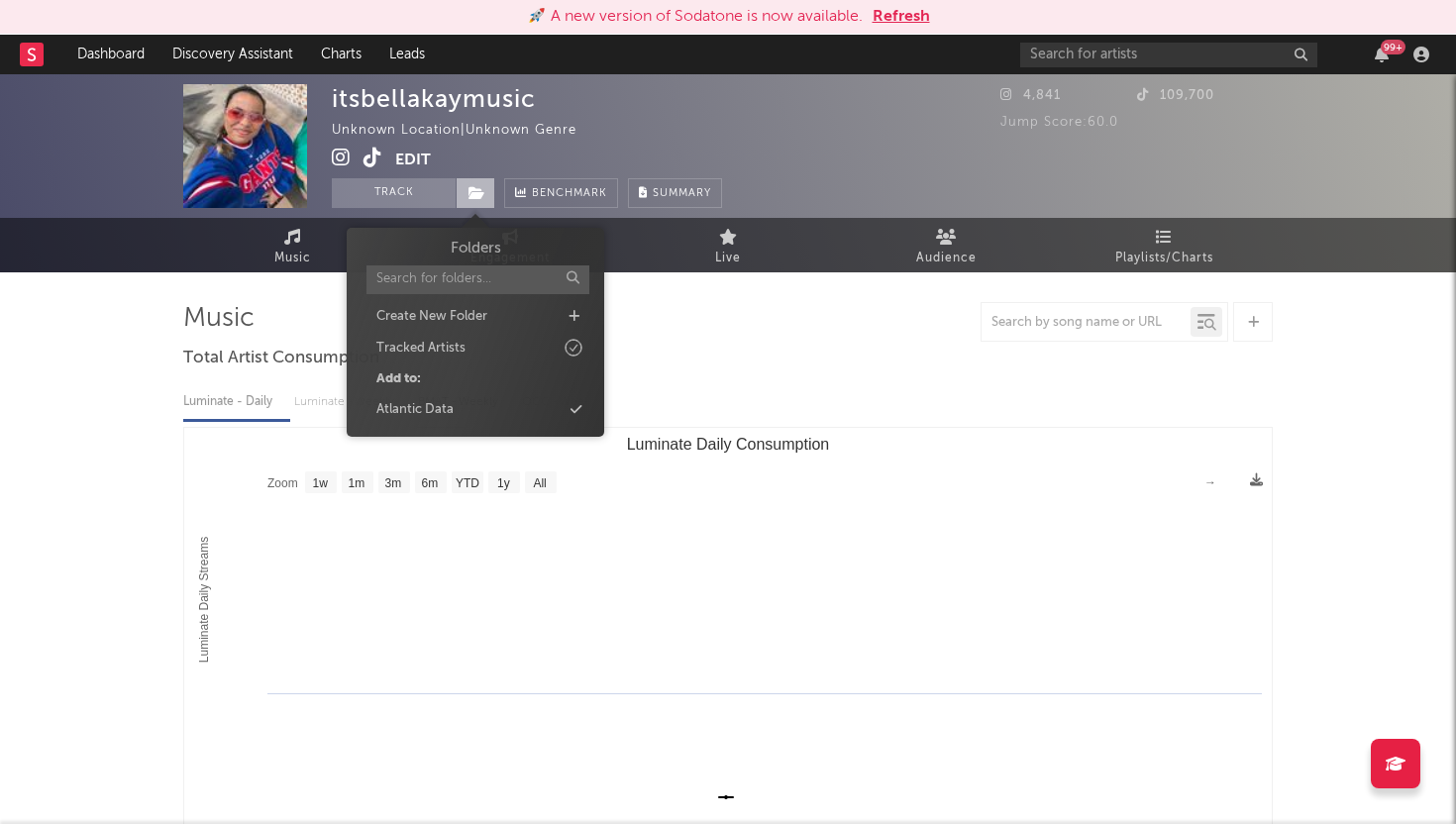 click at bounding box center (475, 193) 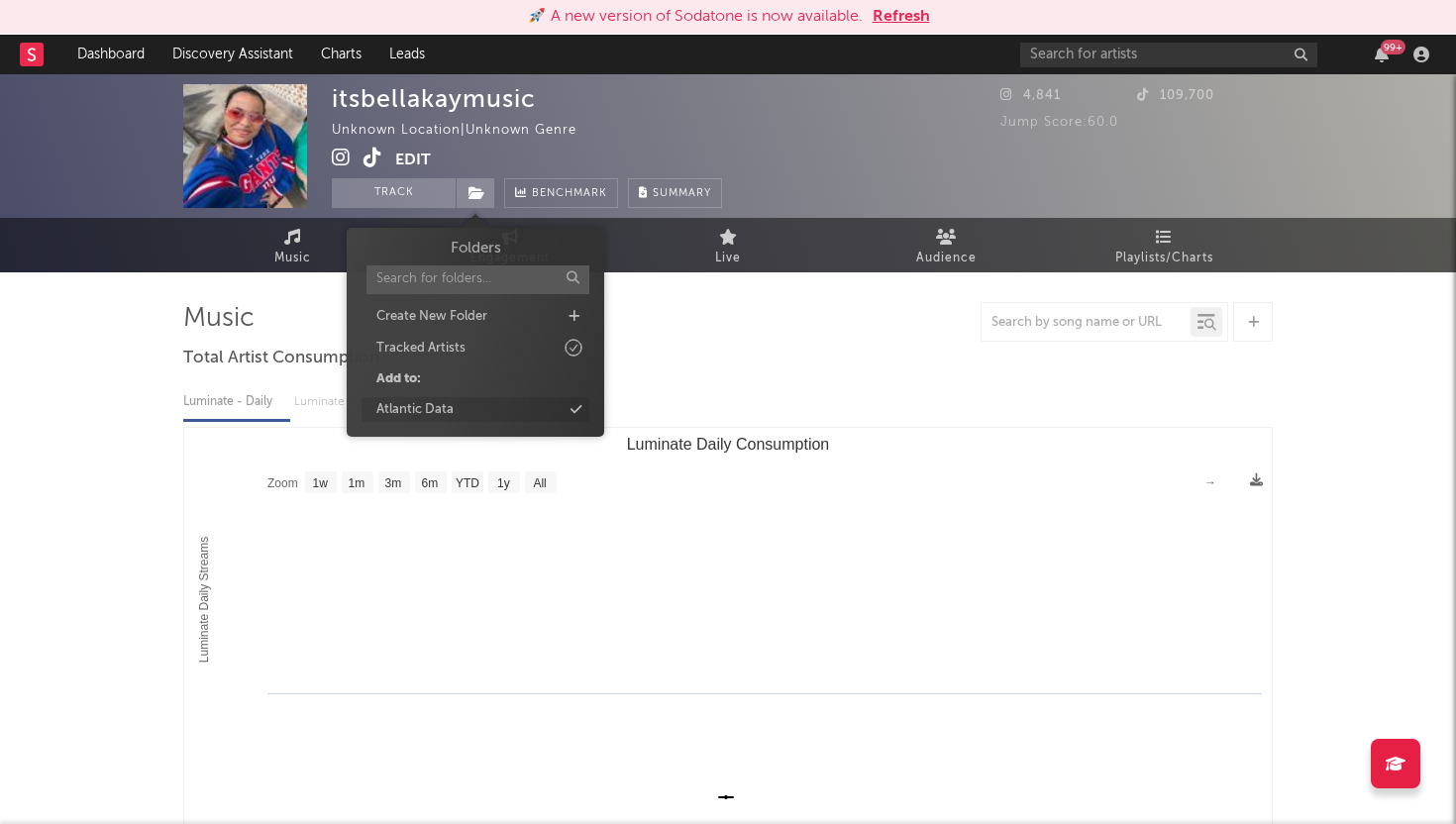 click on "Atlantic Data" at bounding box center (415, 410) 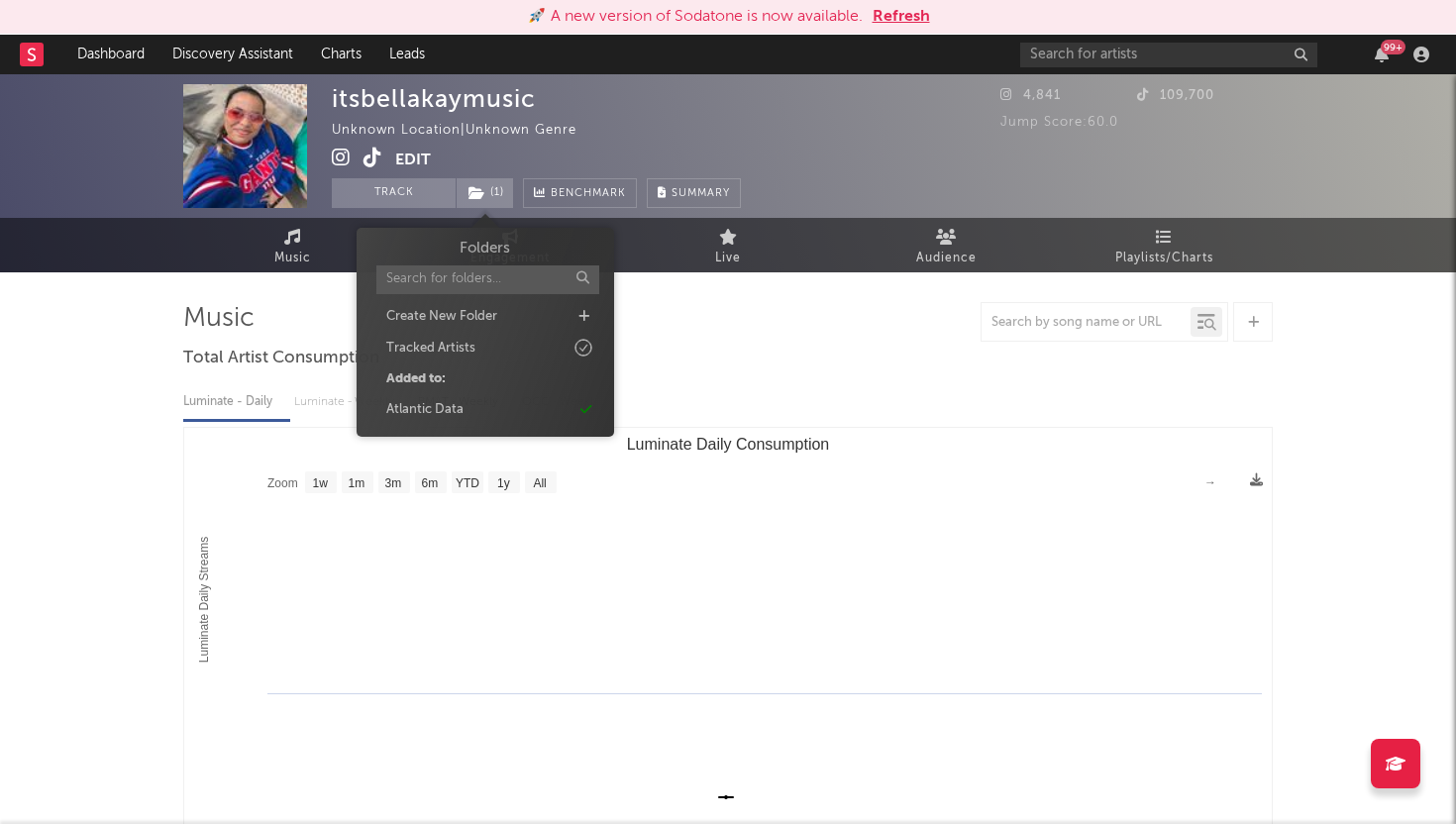 click at bounding box center [341, 157] 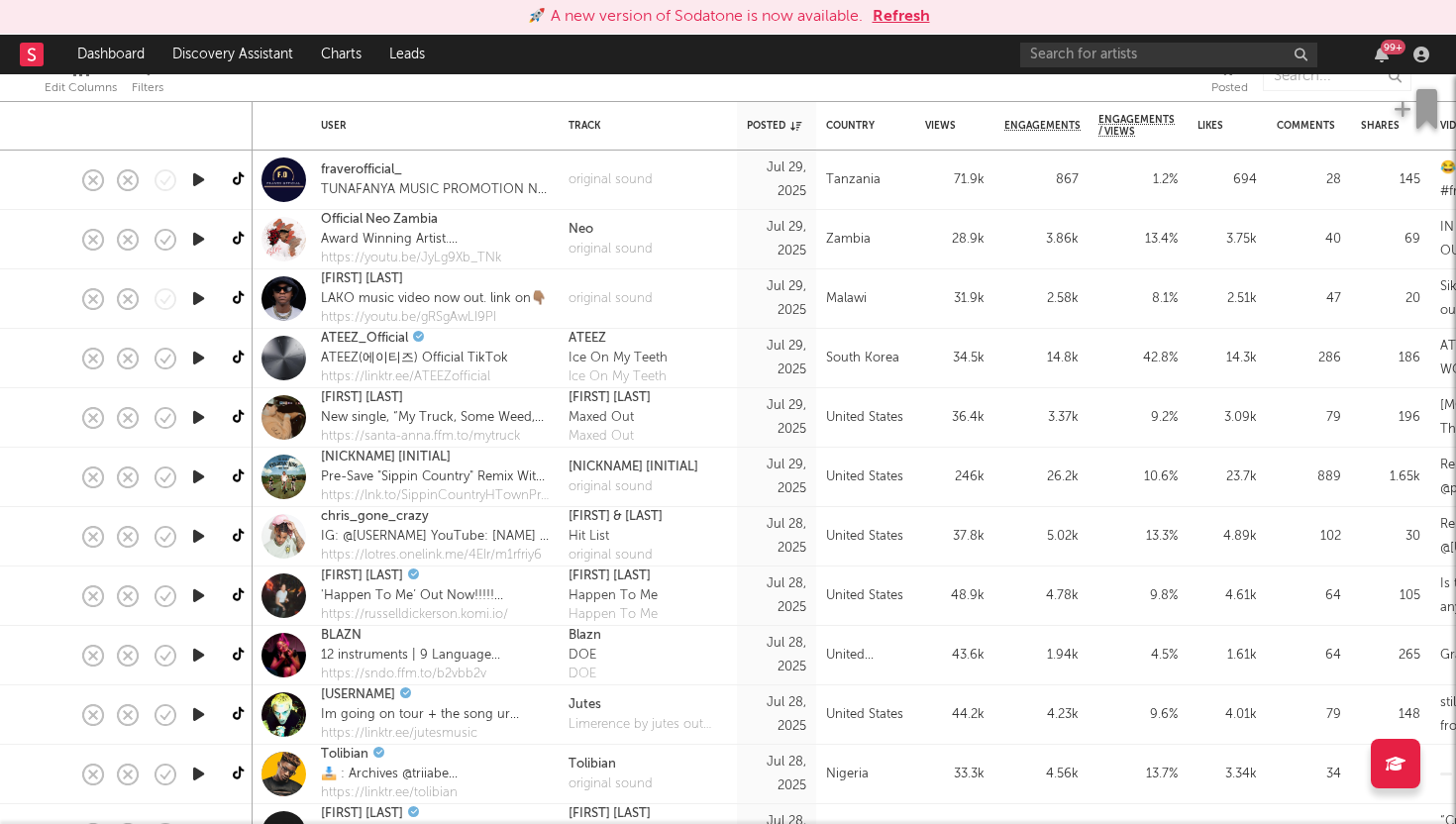 scroll, scrollTop: 0, scrollLeft: 0, axis: both 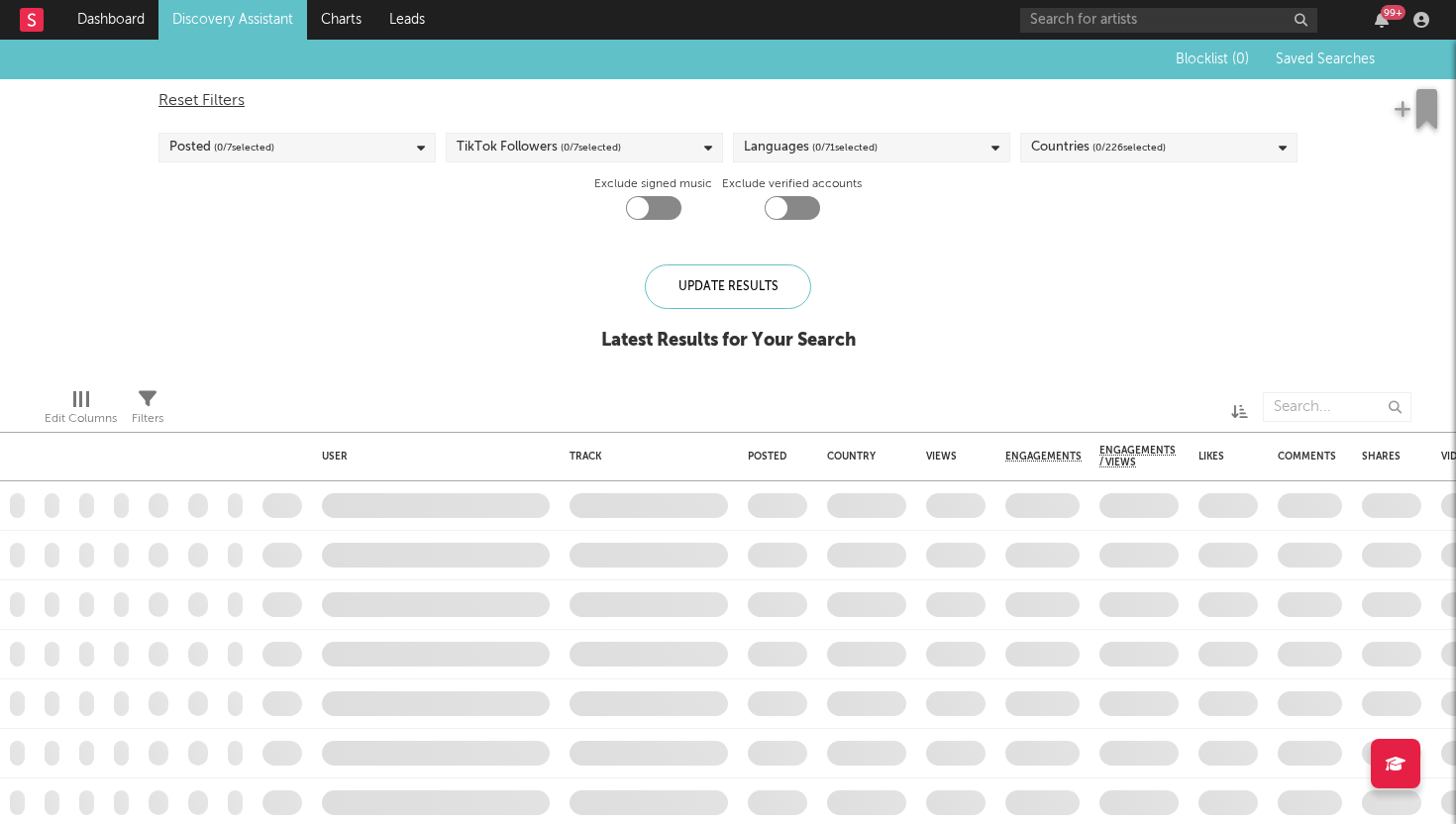 checkbox on "true" 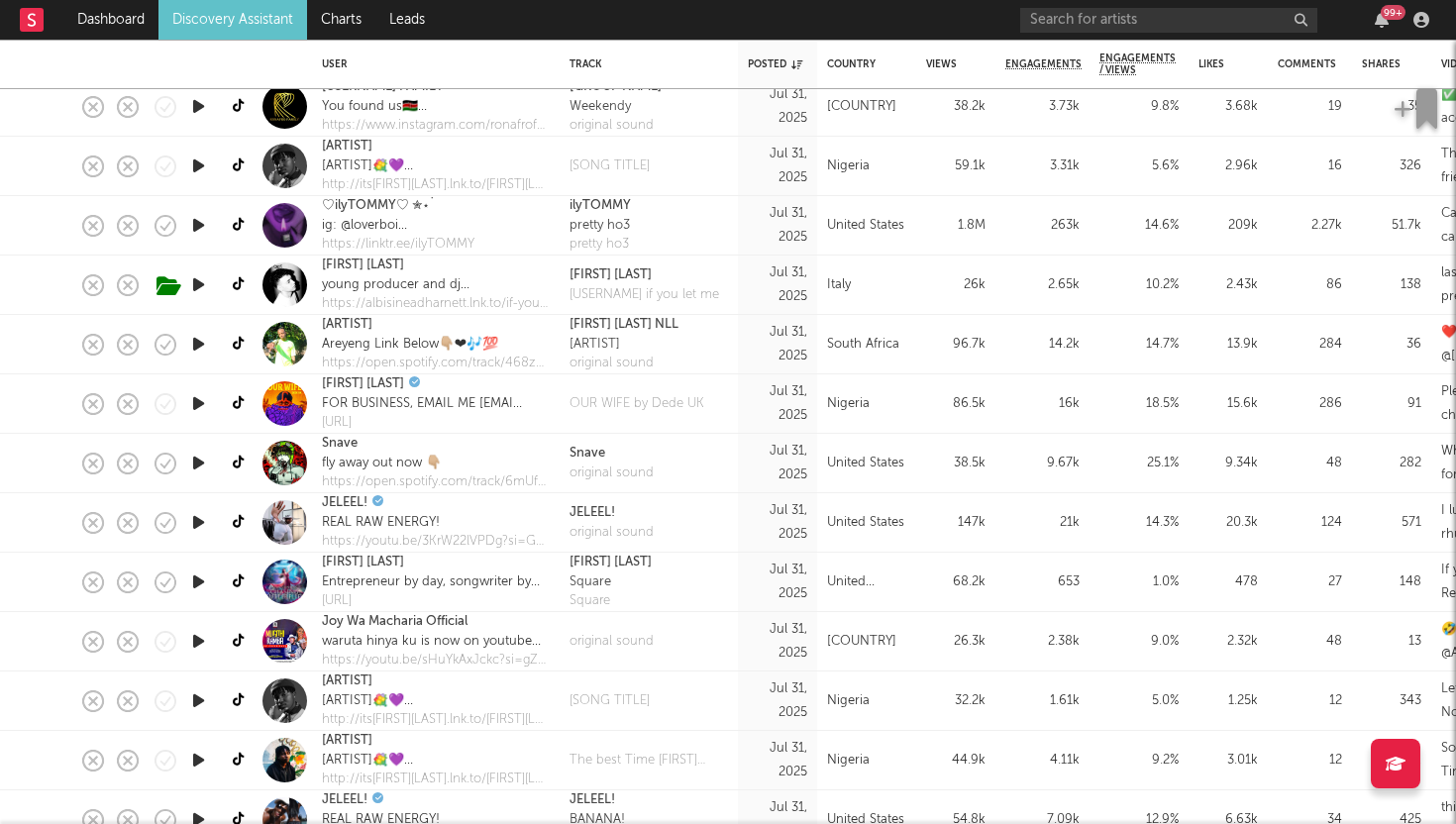 click at bounding box center [198, 581] 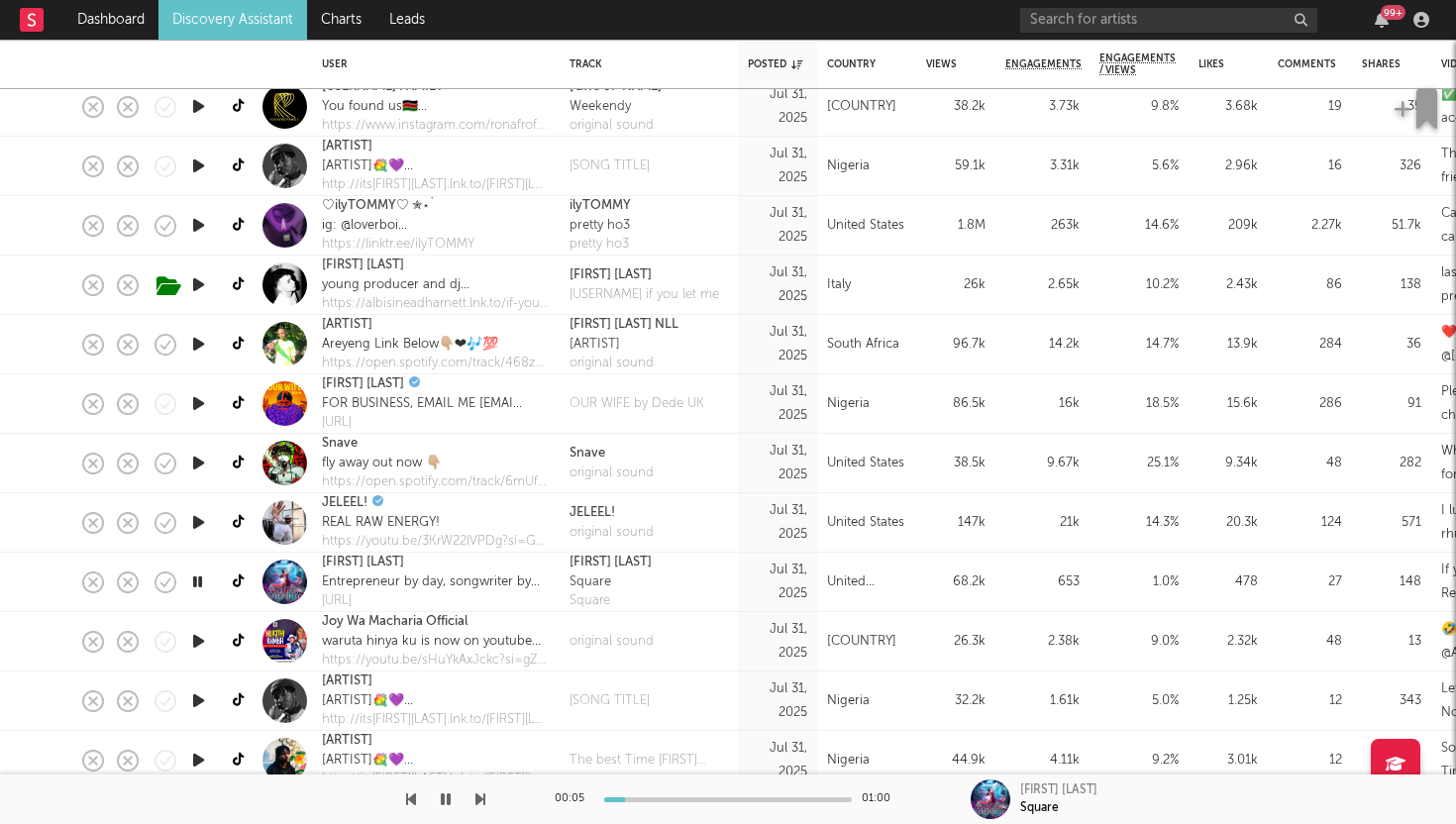 click at bounding box center [197, 581] 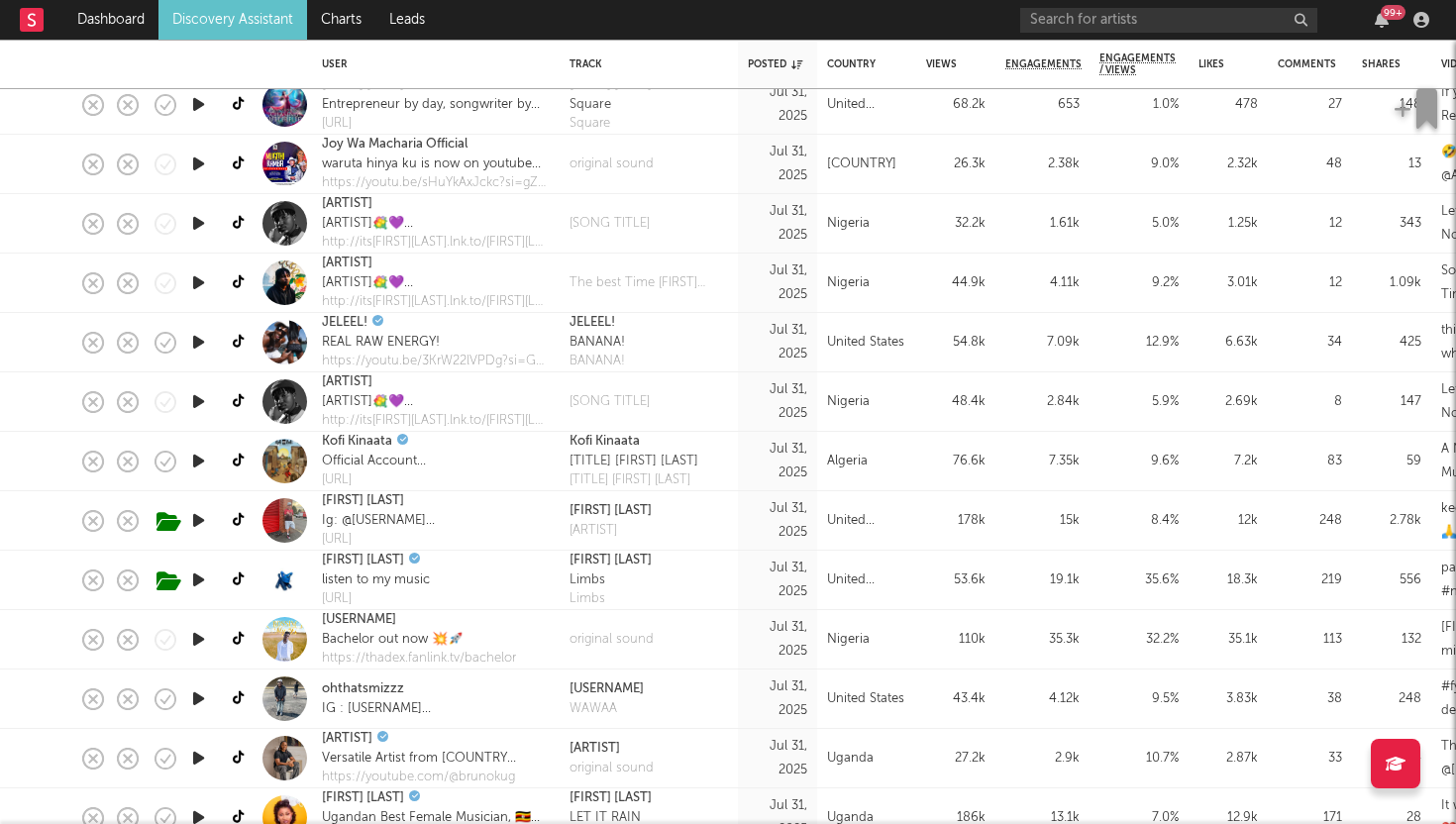 click at bounding box center (198, 520) 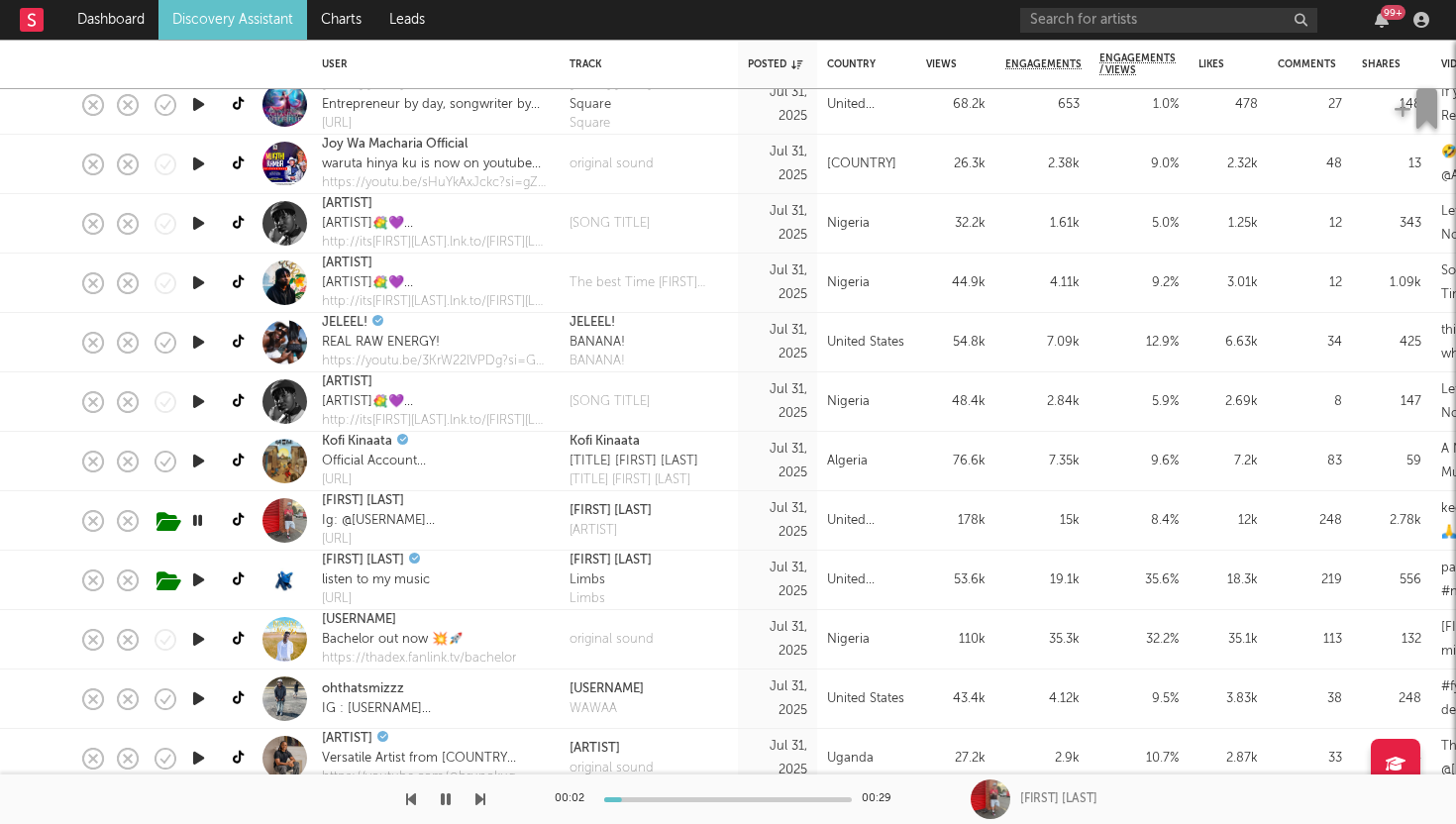 click at bounding box center [197, 520] 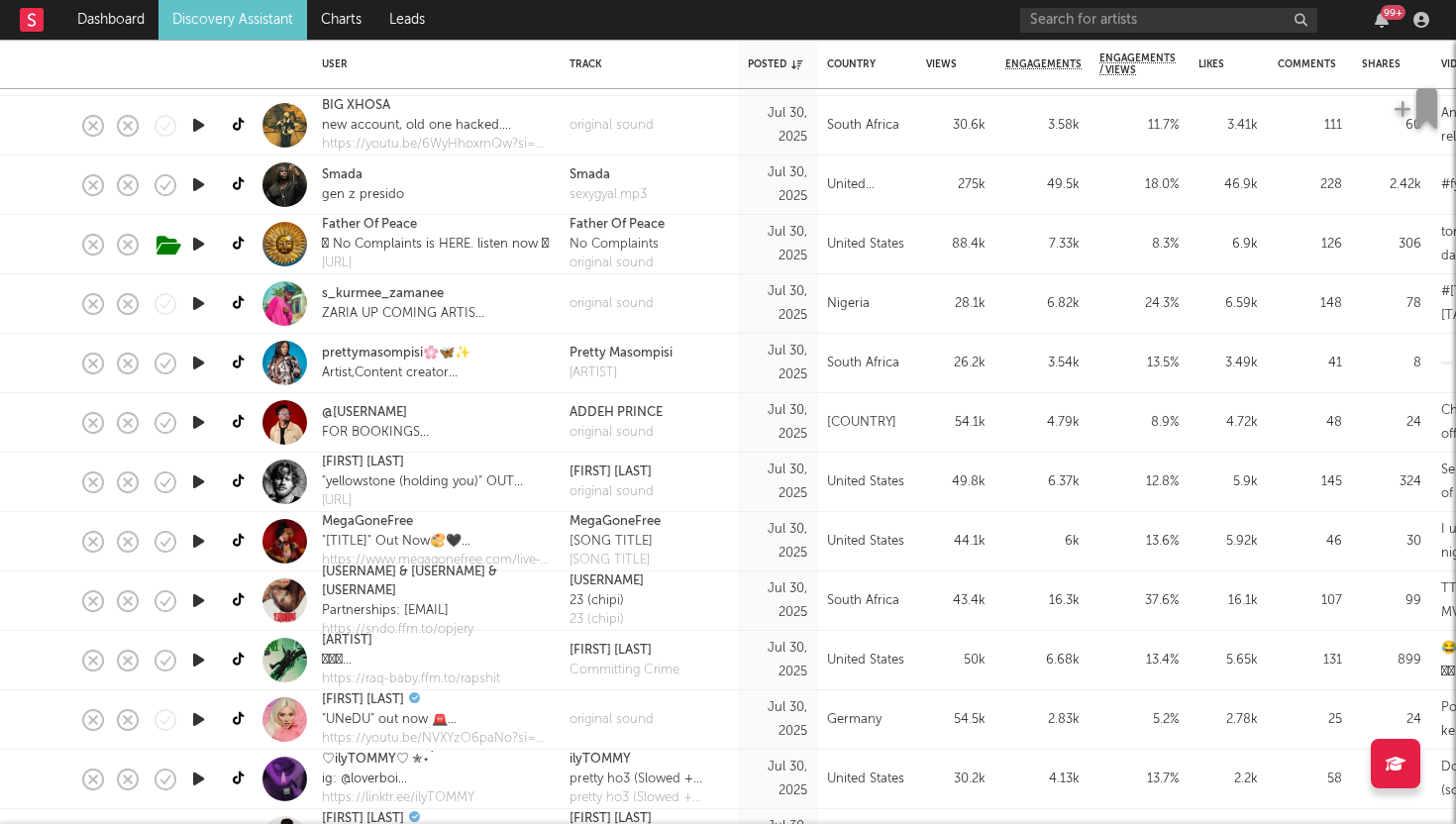click at bounding box center [198, 245] 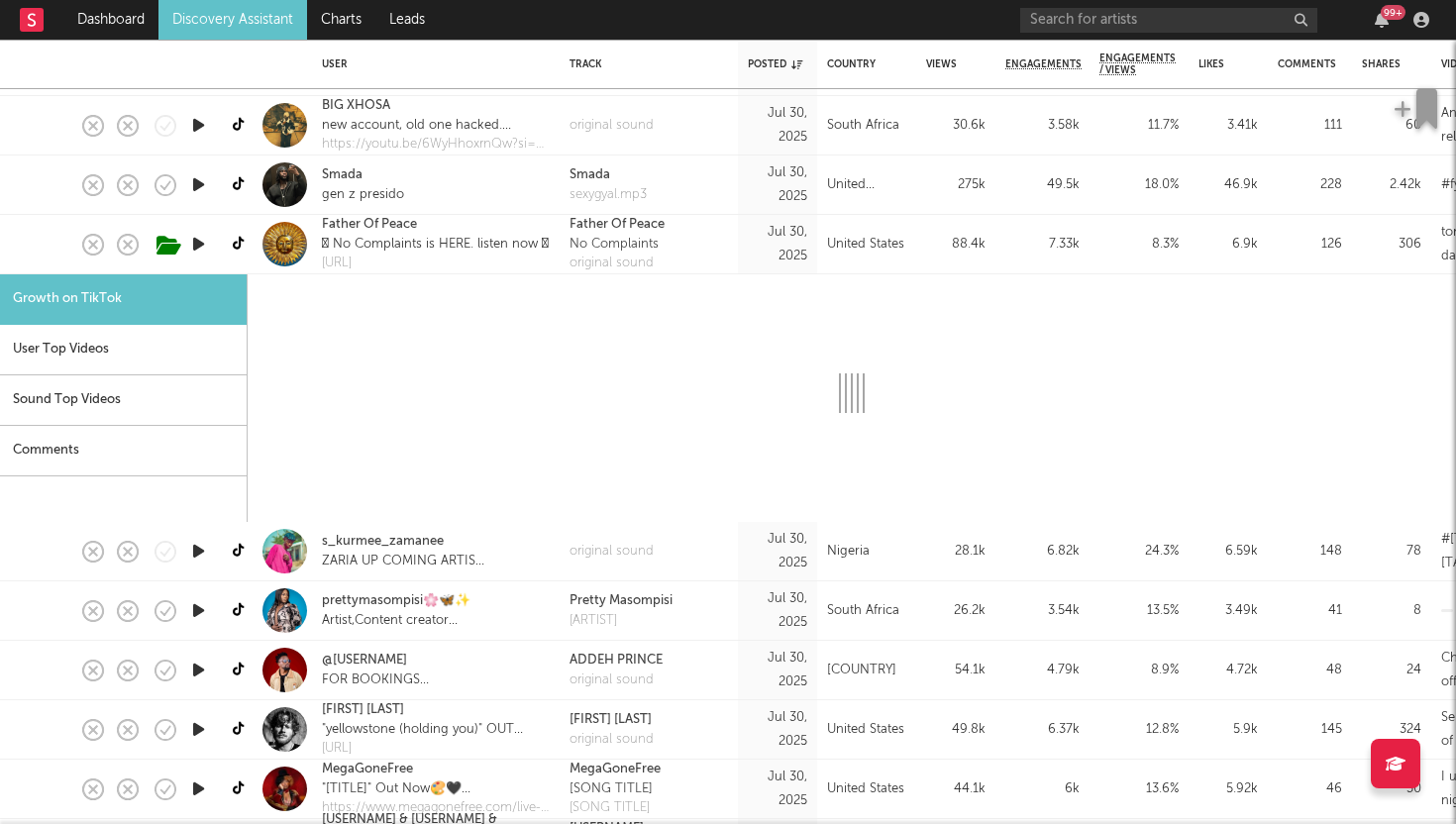 select on "1m" 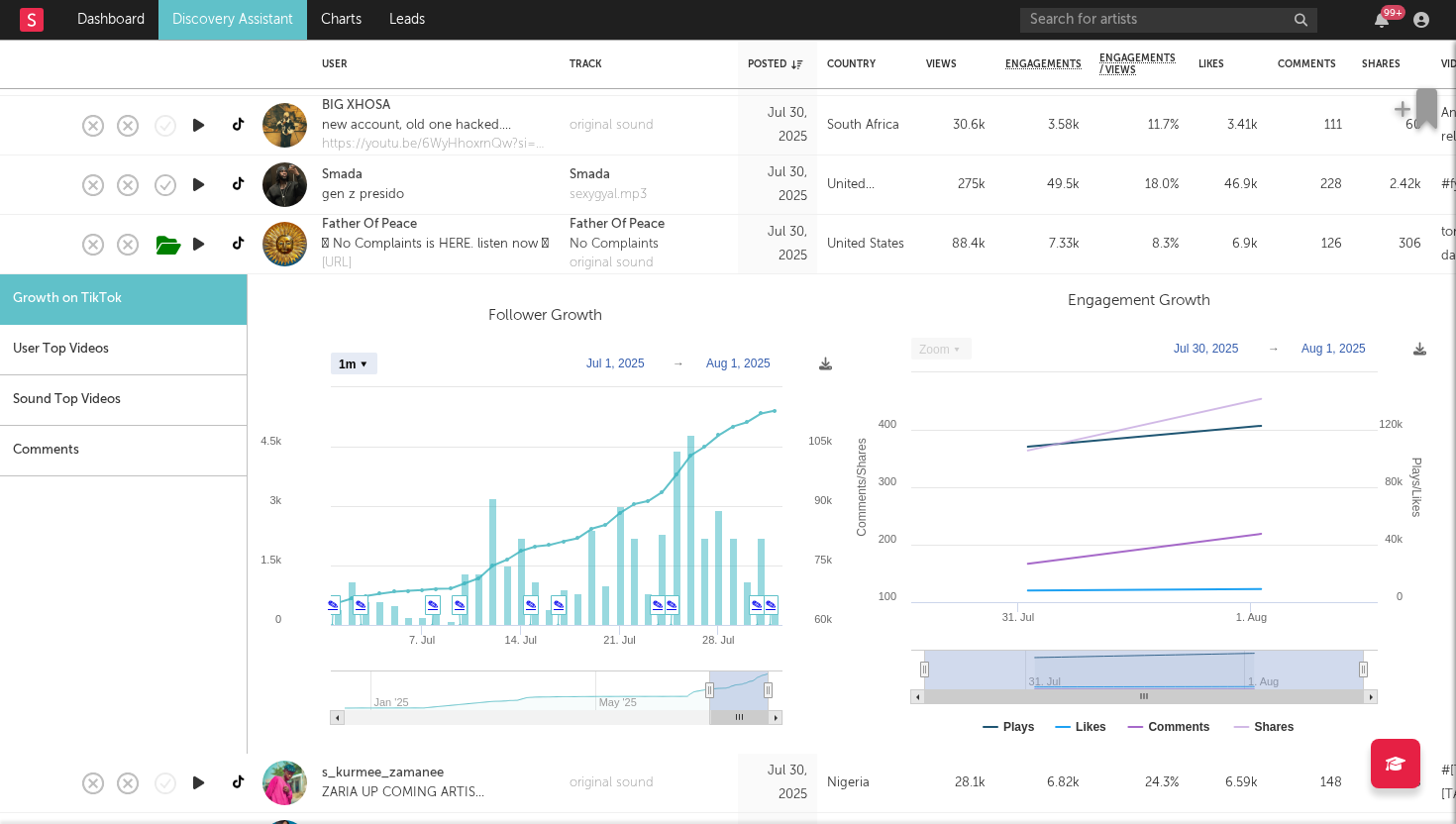 click on "User Top Videos" at bounding box center [123, 350] 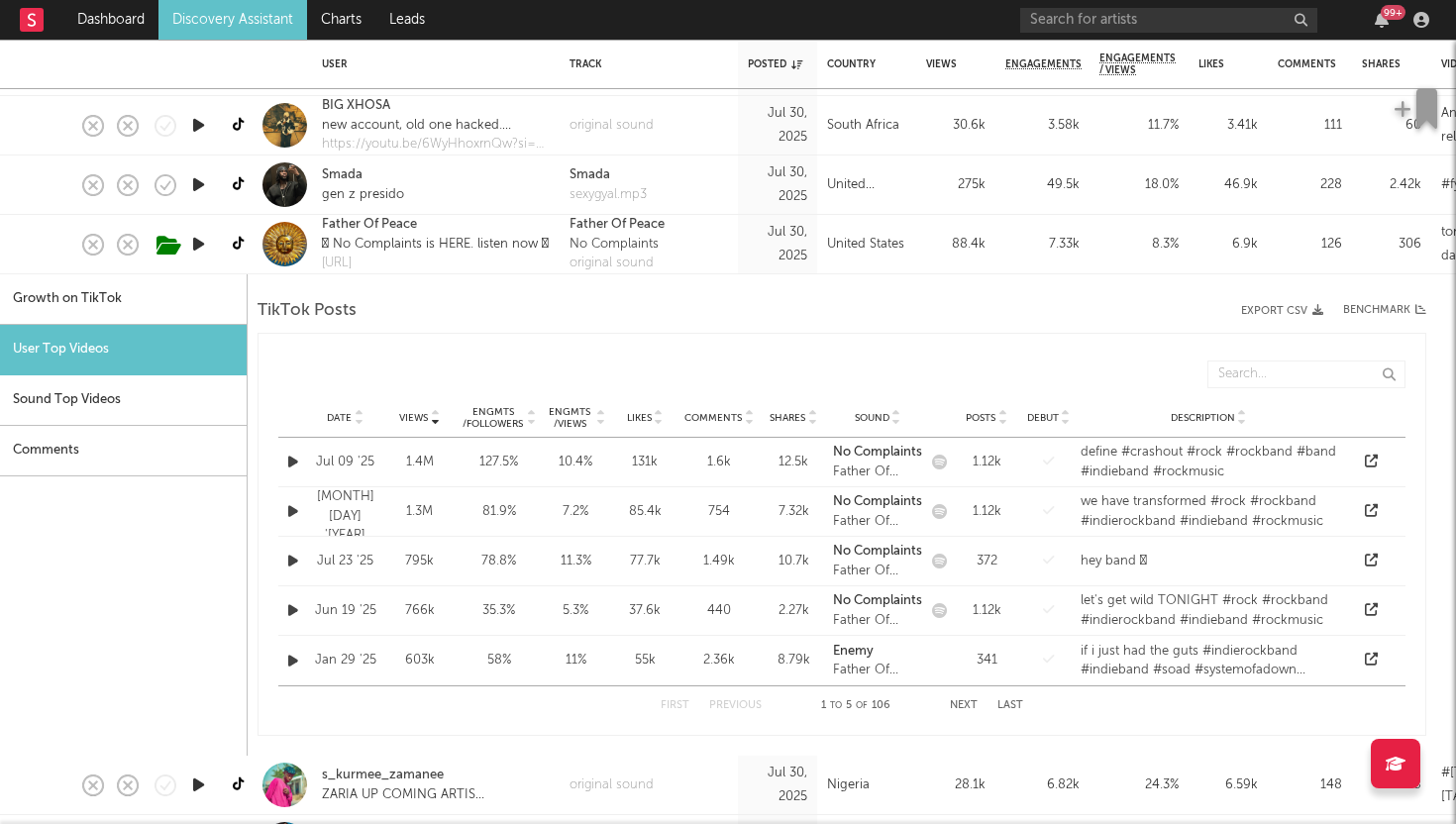 click on "Sound Top Videos" at bounding box center (123, 400) 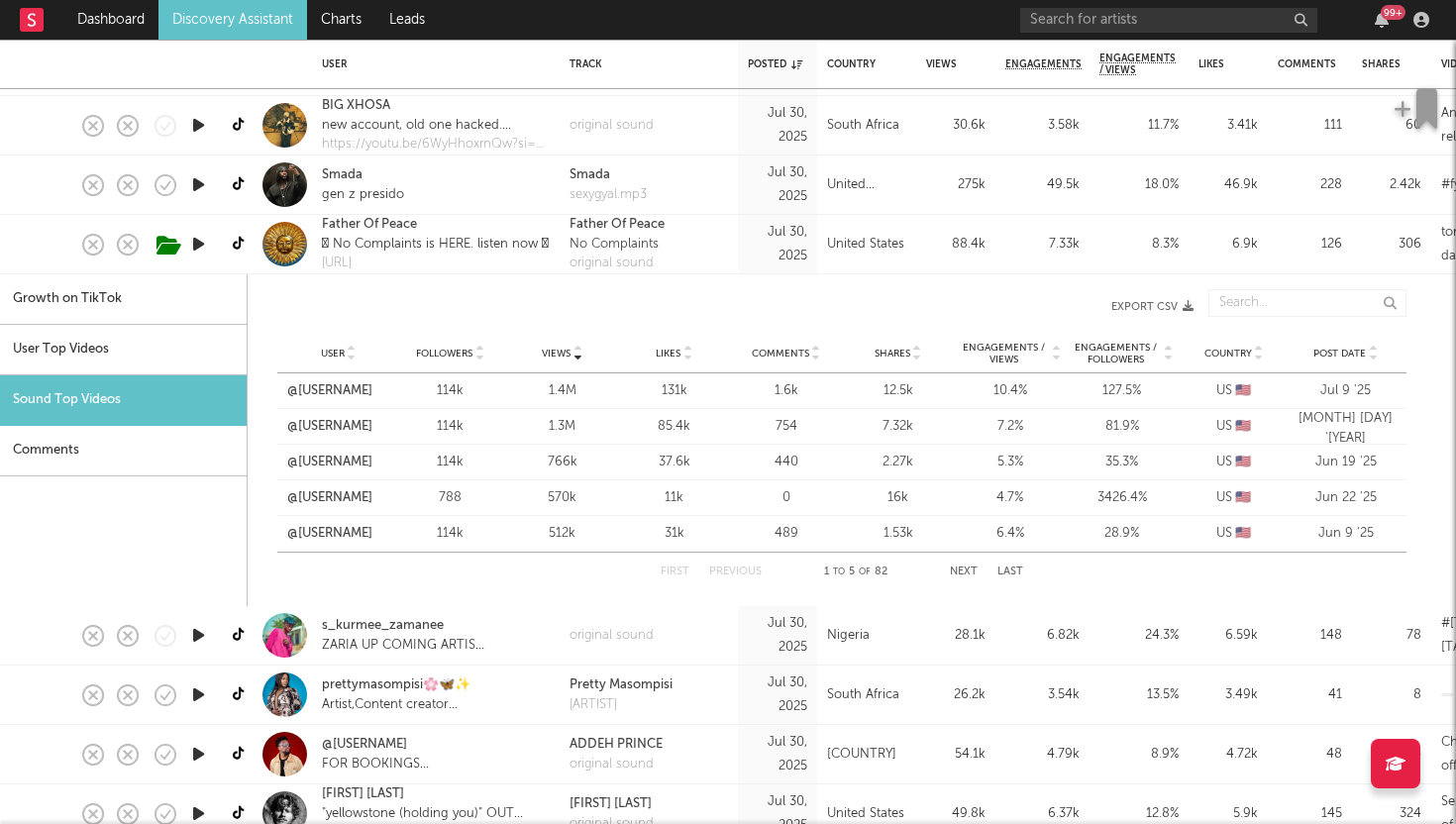 click on "Comments" at bounding box center [123, 451] 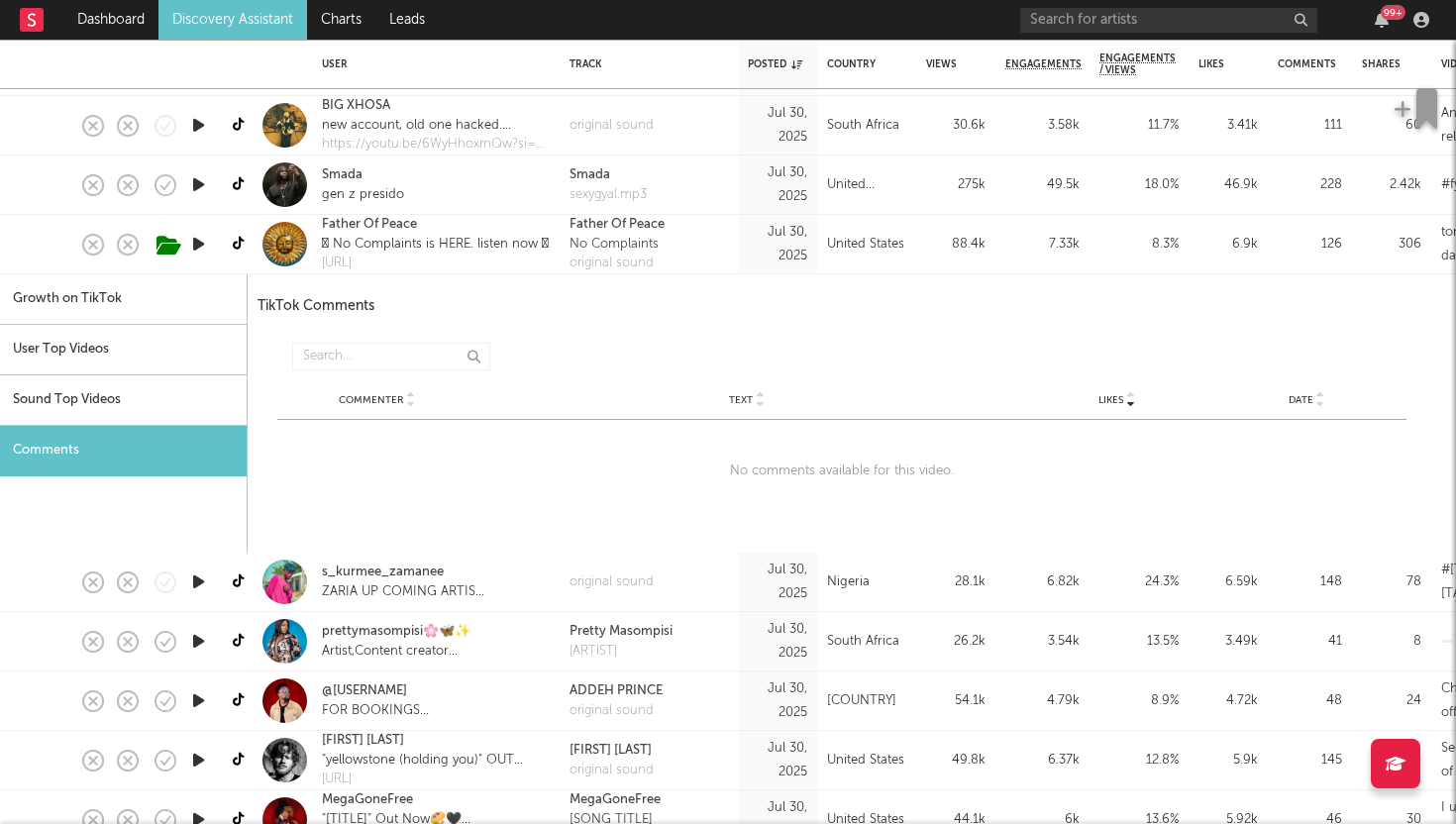 click on "Sound Top Videos" at bounding box center (123, 400) 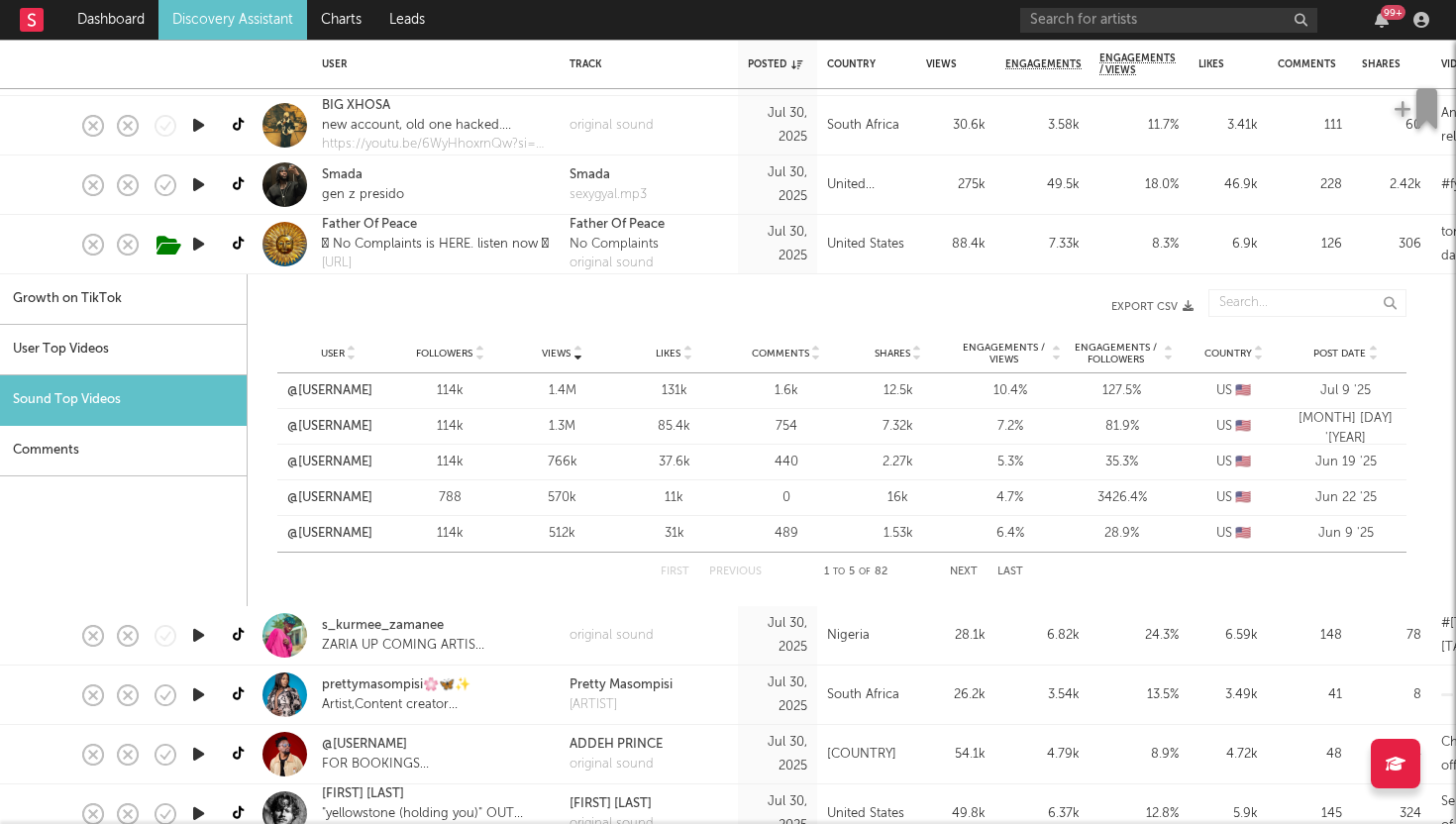 click on "User Top Videos" at bounding box center (123, 350) 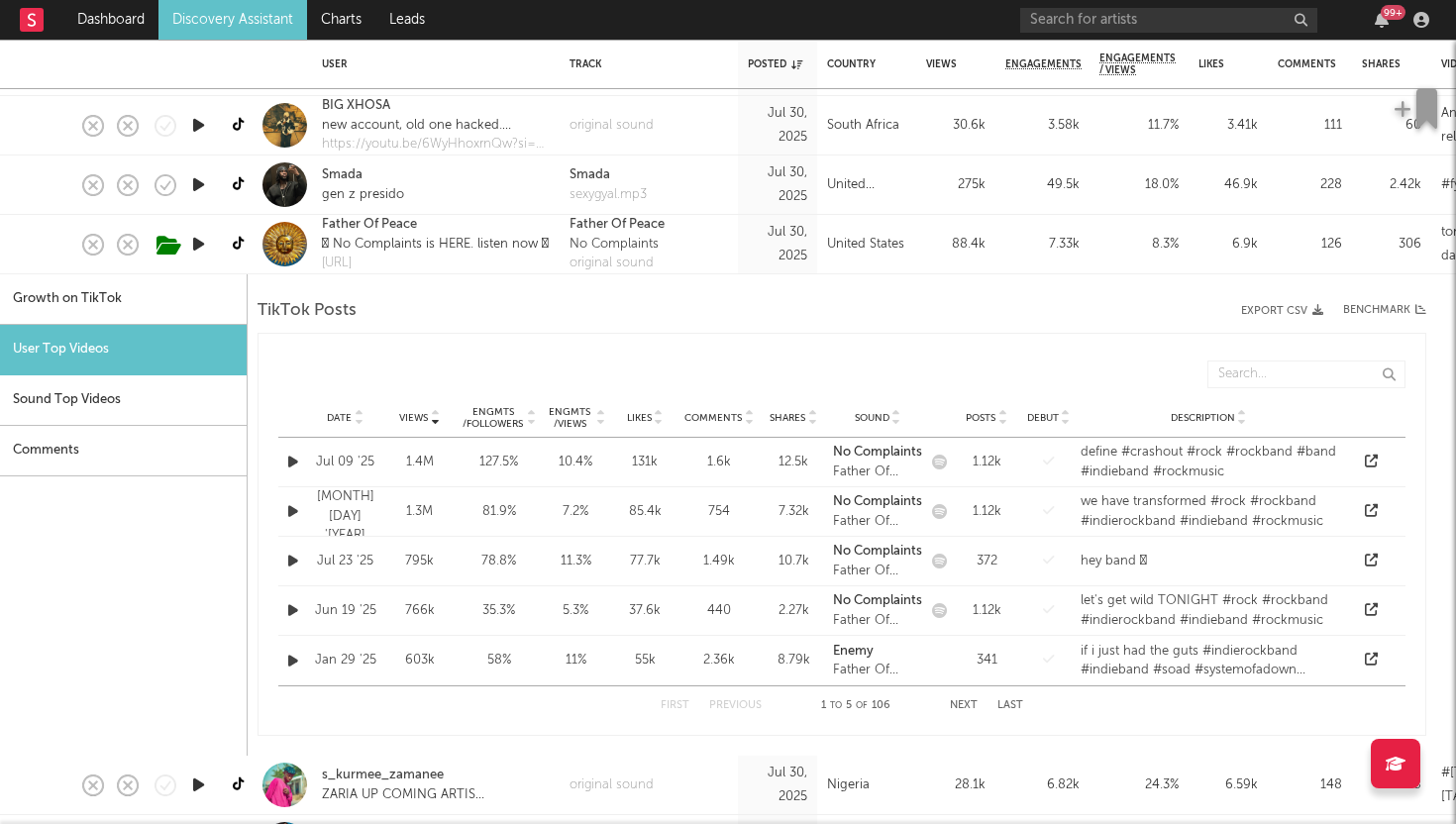click on "Growth on TikTok" at bounding box center [123, 299] 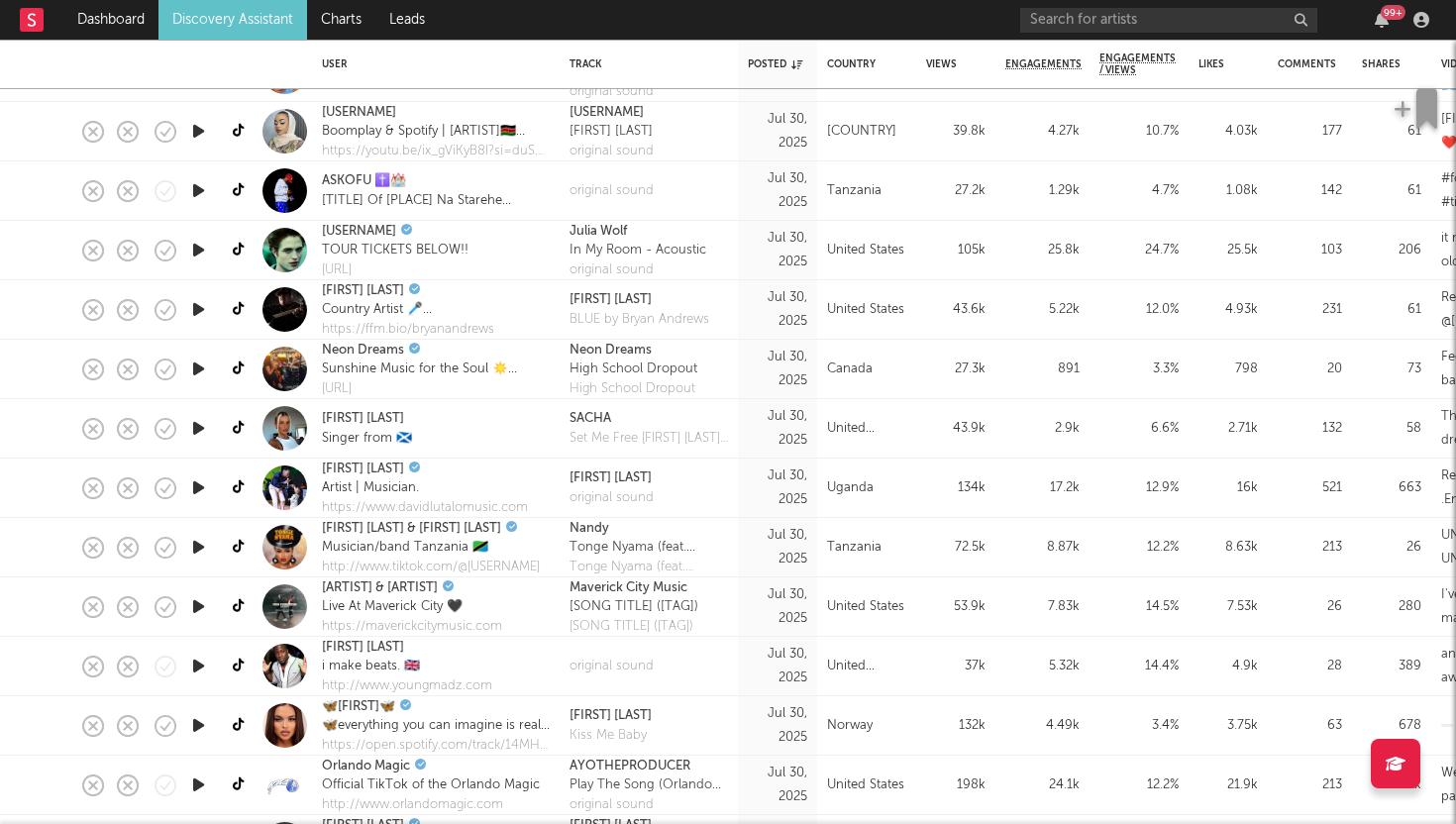 click at bounding box center [198, 428] 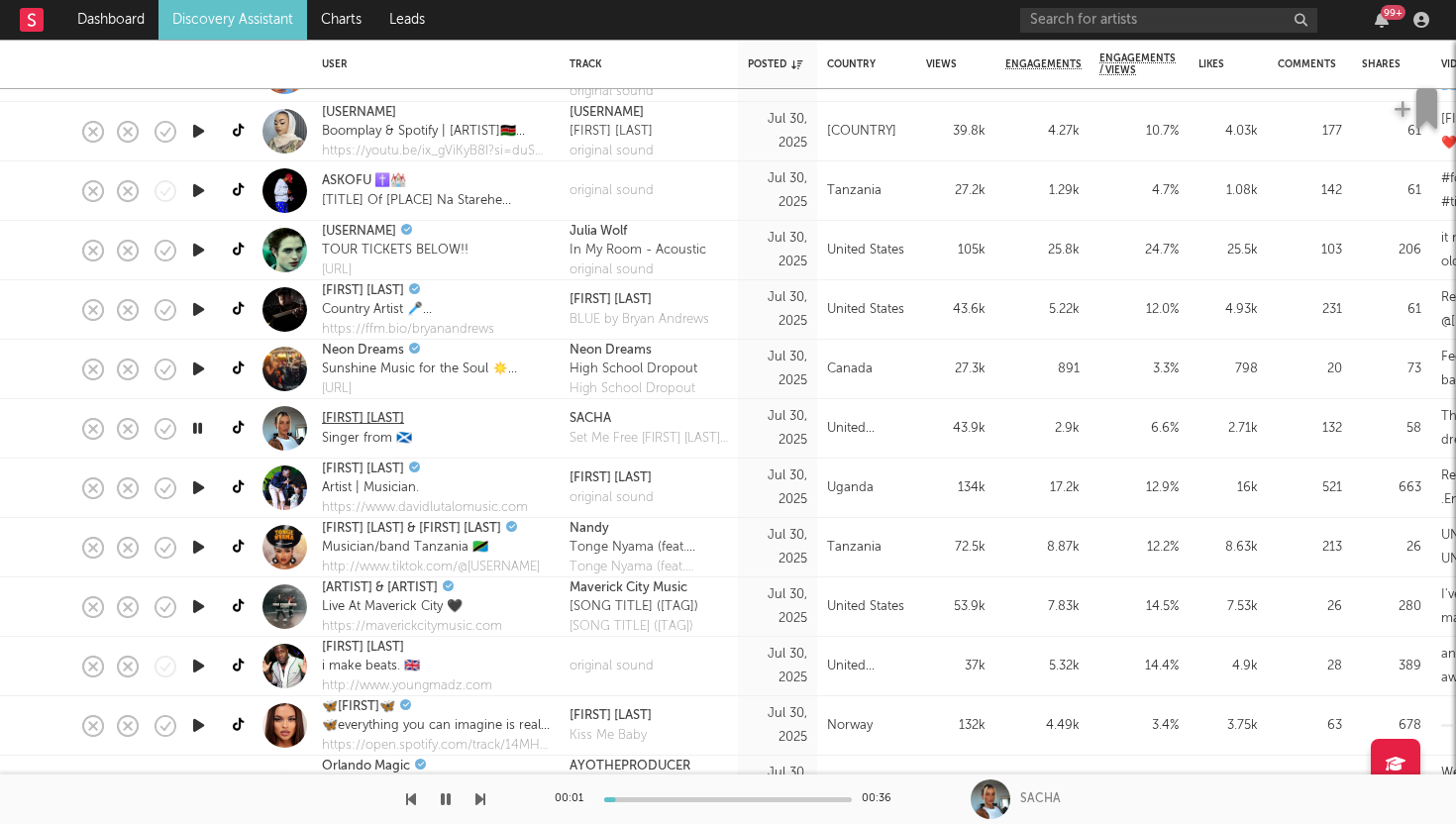 click on "[FIRST] [LAST]" at bounding box center (363, 419) 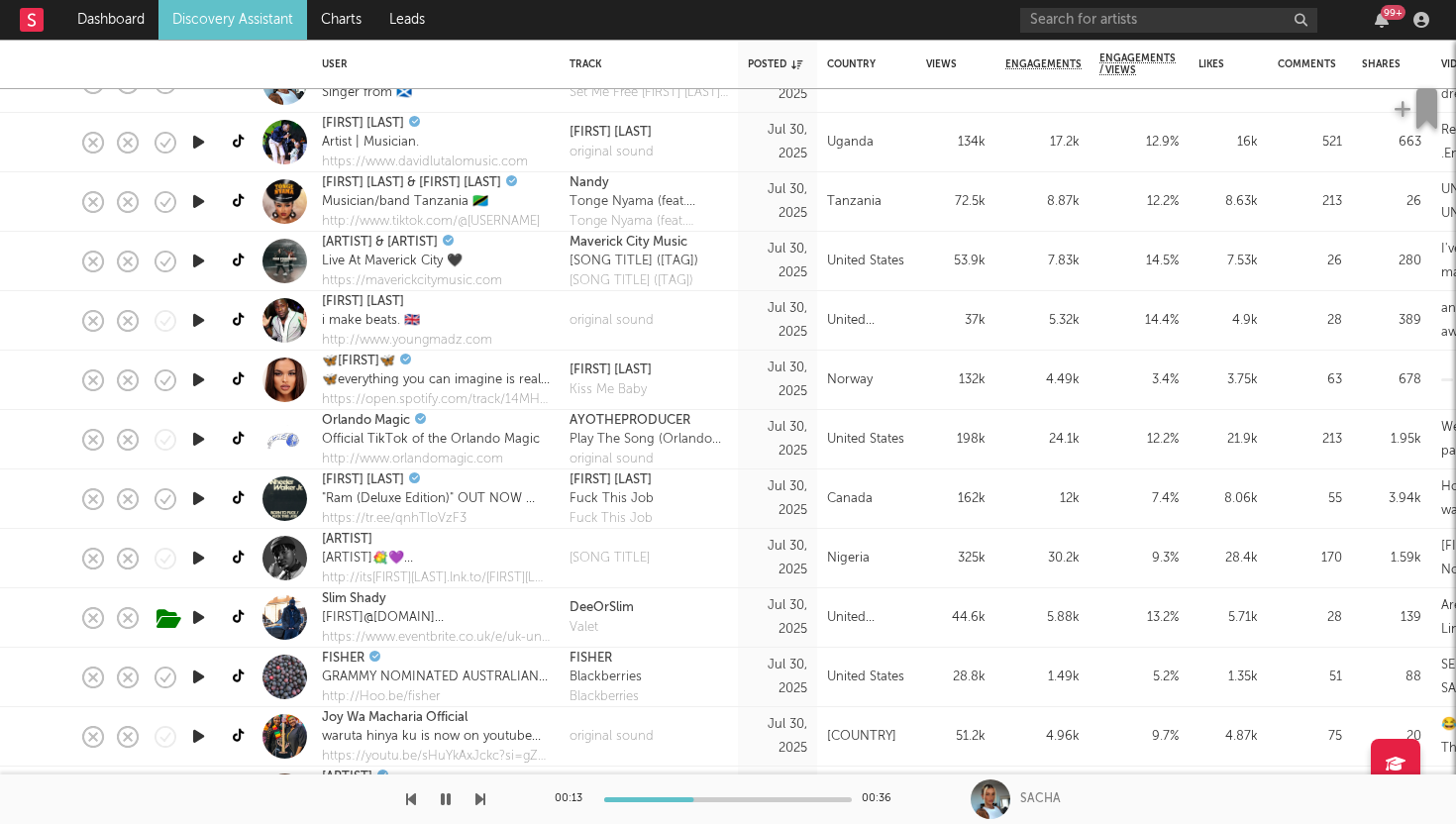 click at bounding box center [198, 320] 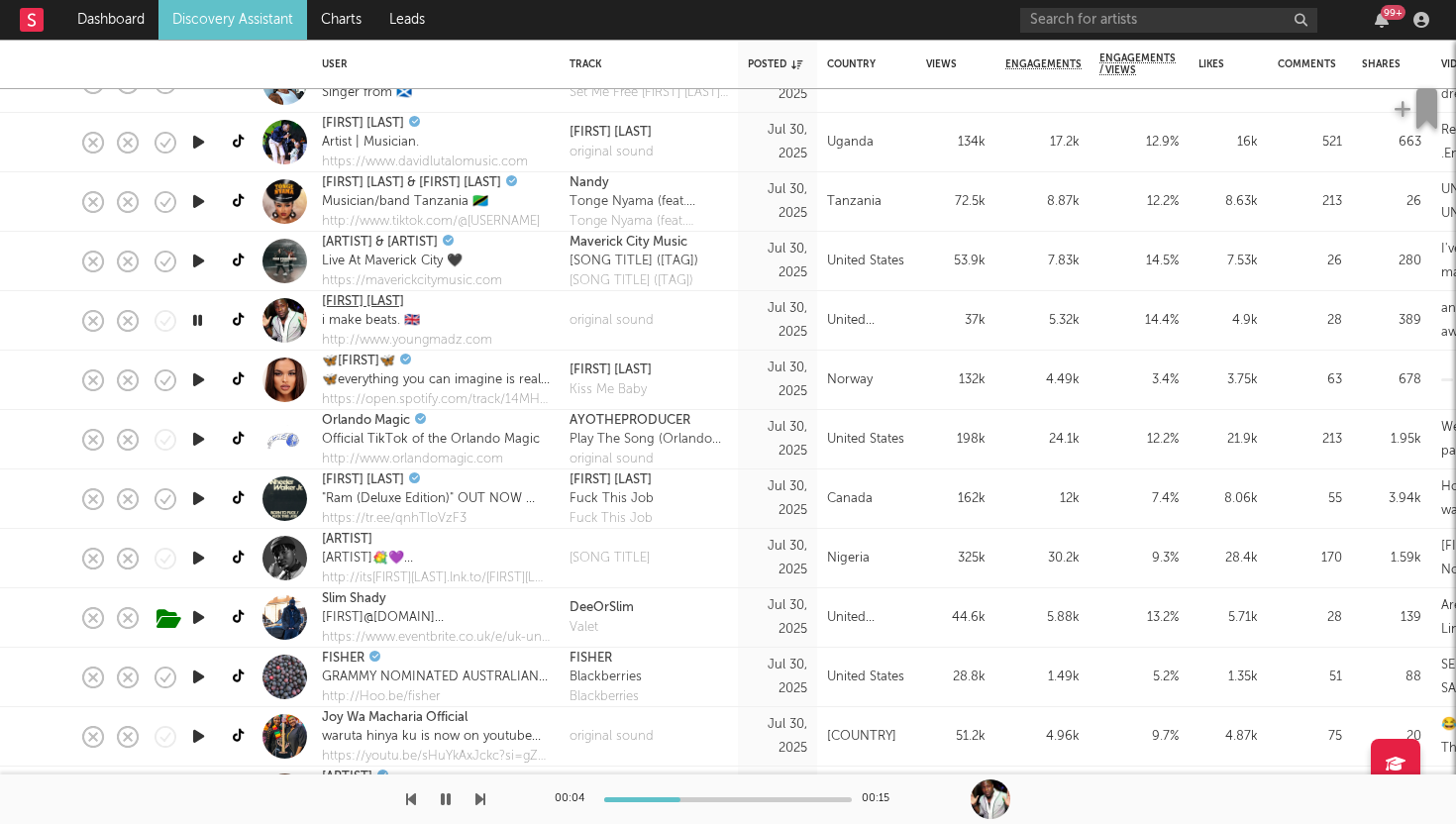 click on "[FIRST] [LAST]" at bounding box center (363, 302) 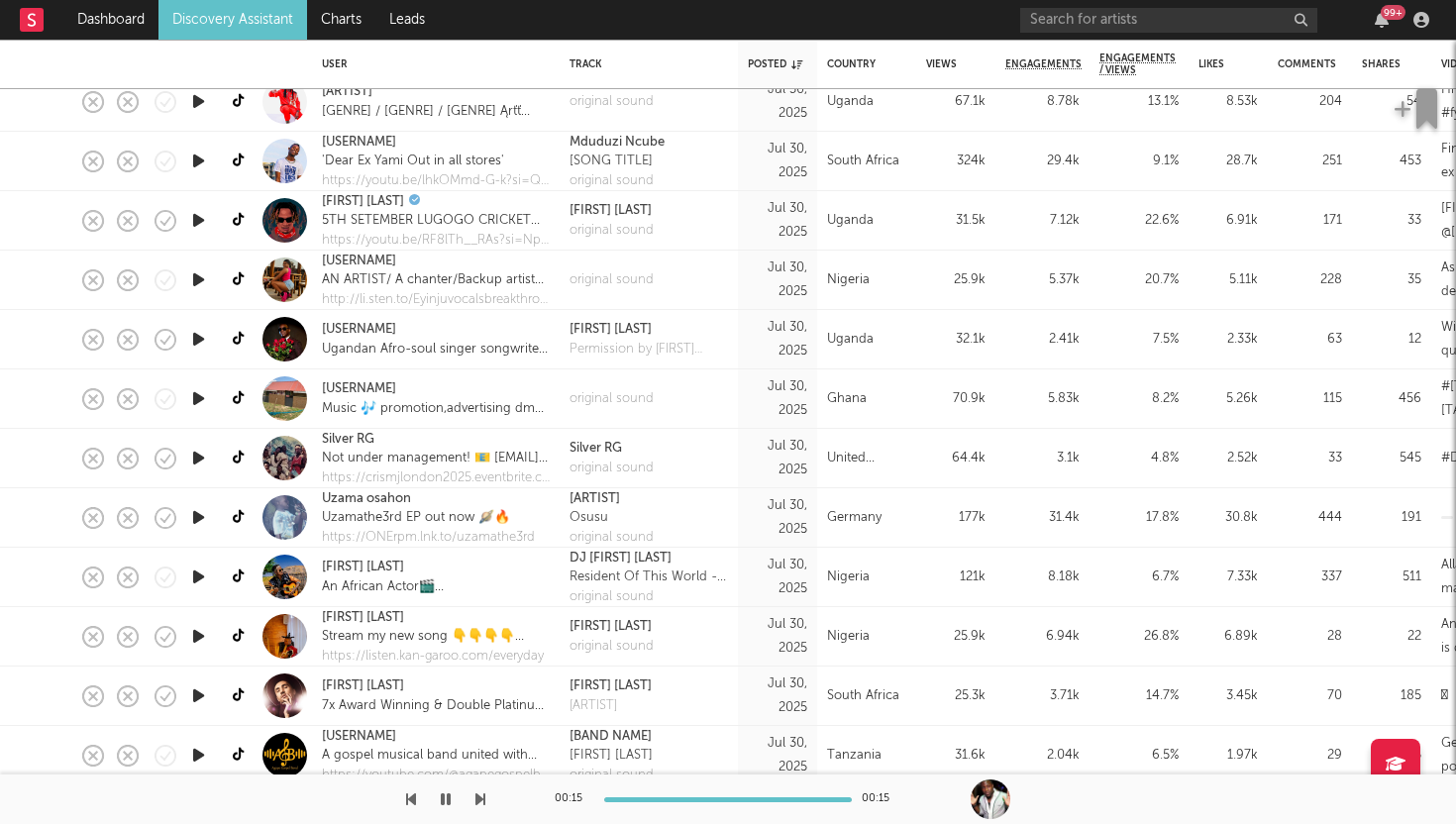 click at bounding box center [198, 458] 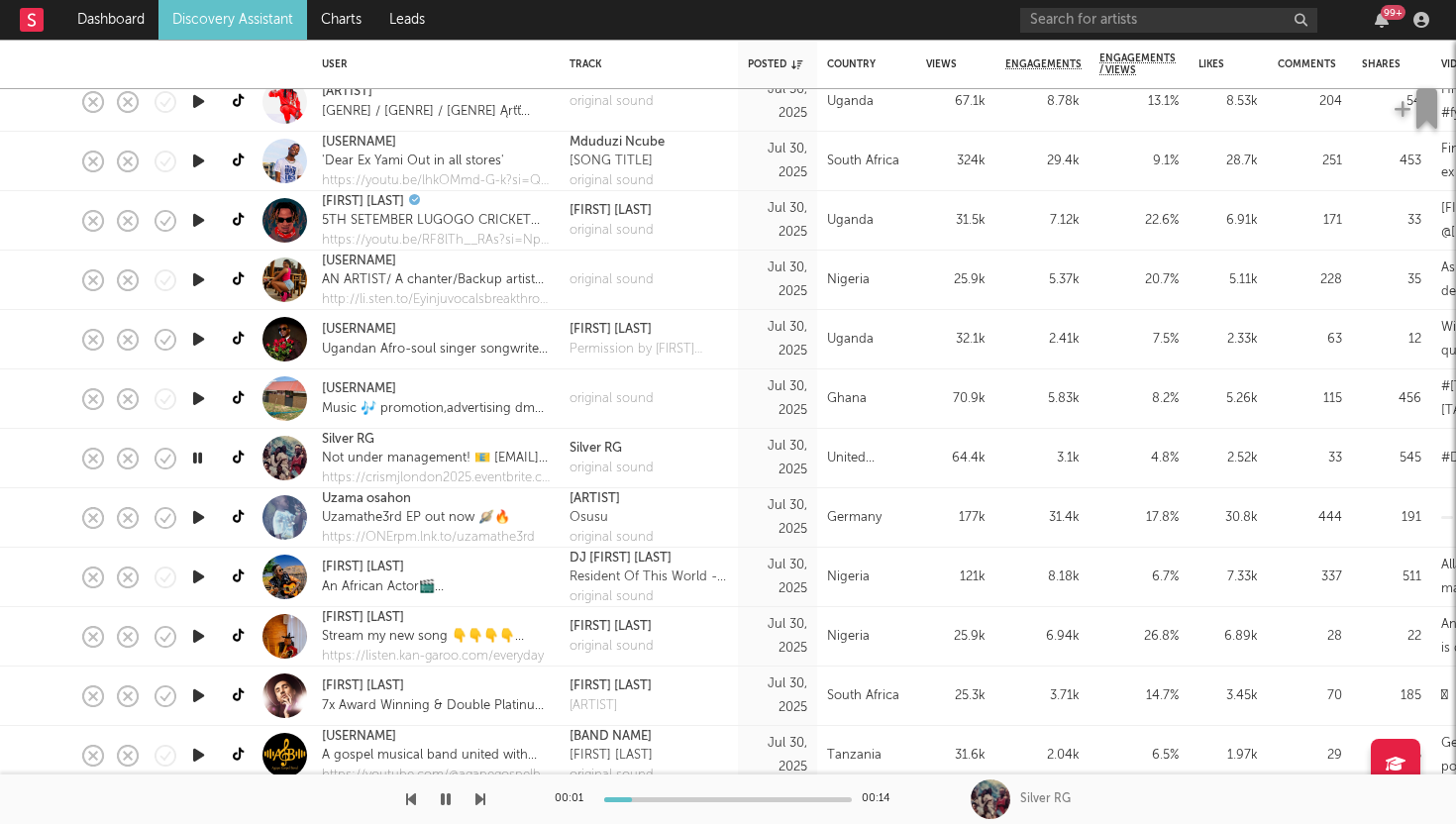 click at bounding box center (197, 458) 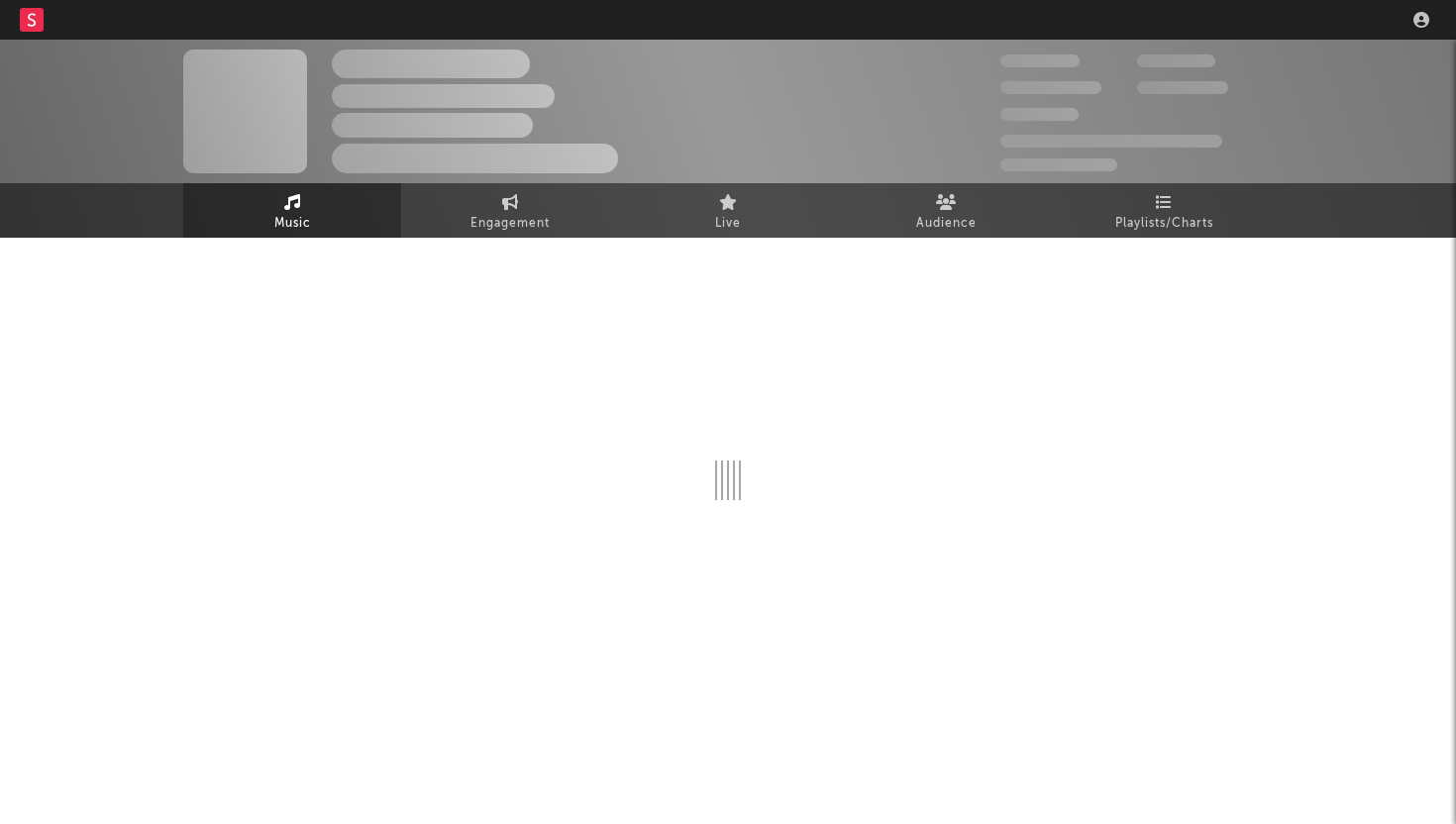 scroll, scrollTop: 0, scrollLeft: 0, axis: both 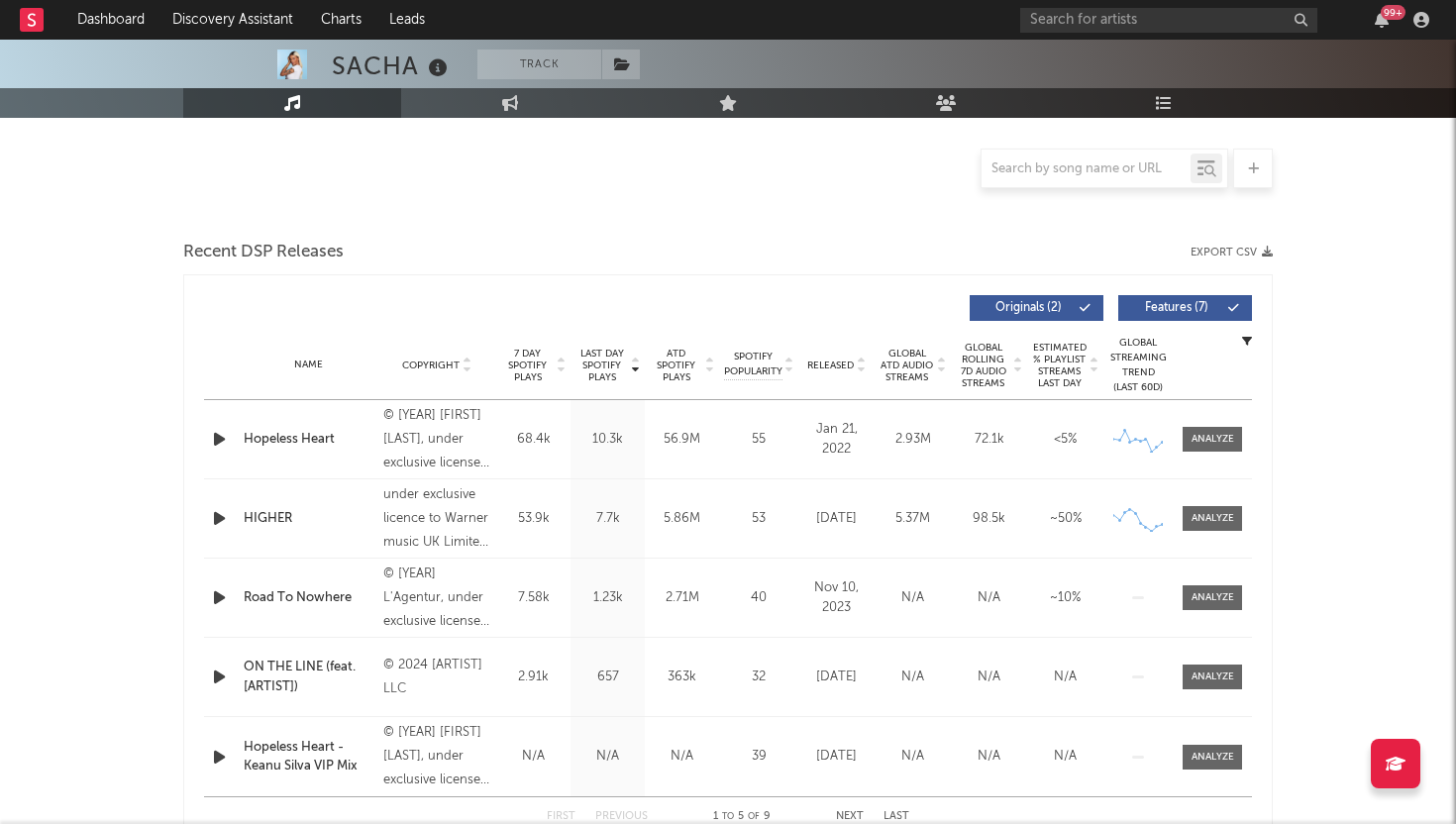 select on "1w" 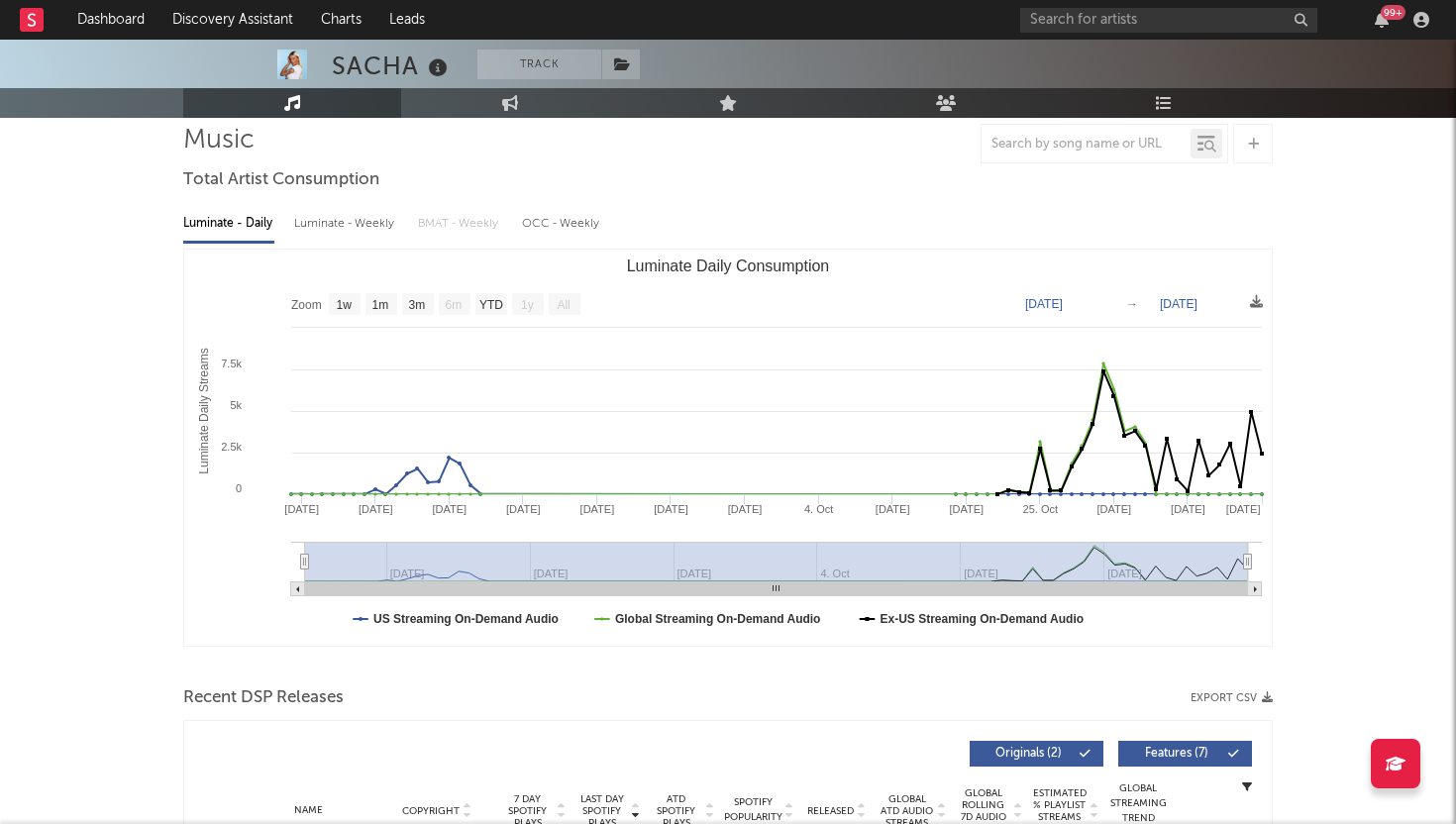 scroll, scrollTop: 0, scrollLeft: 0, axis: both 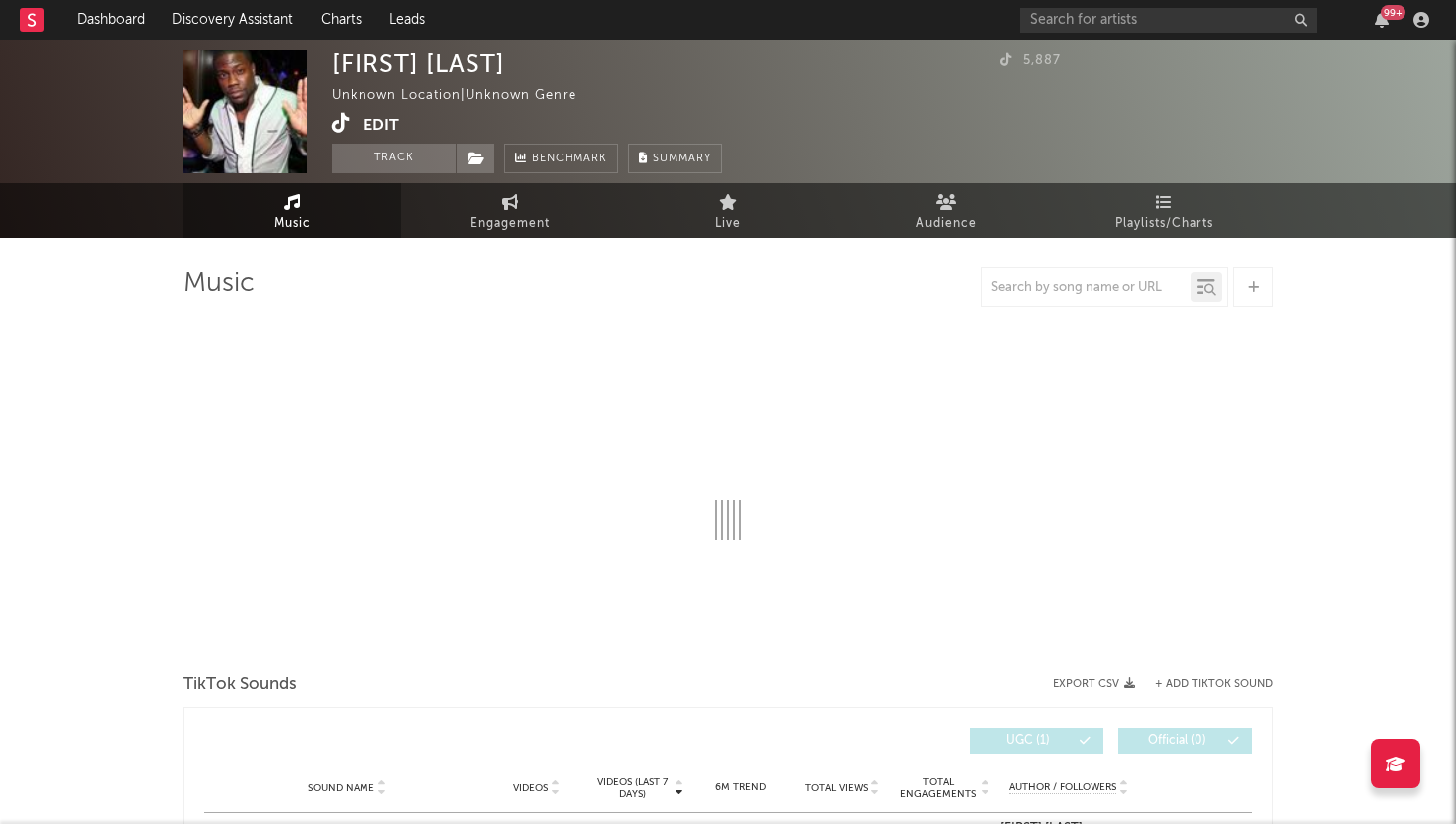 select on "1w" 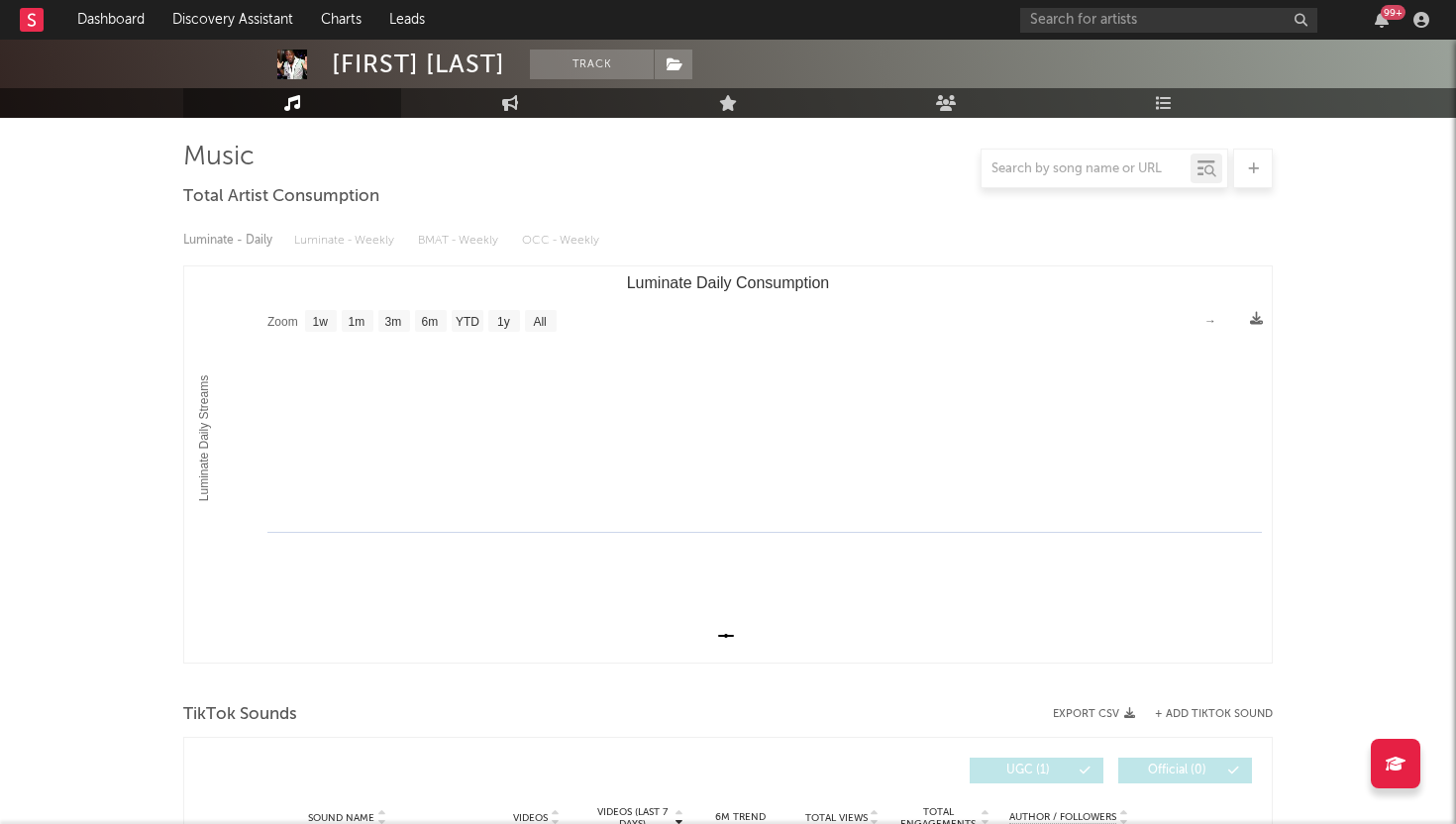 scroll, scrollTop: 340, scrollLeft: 0, axis: vertical 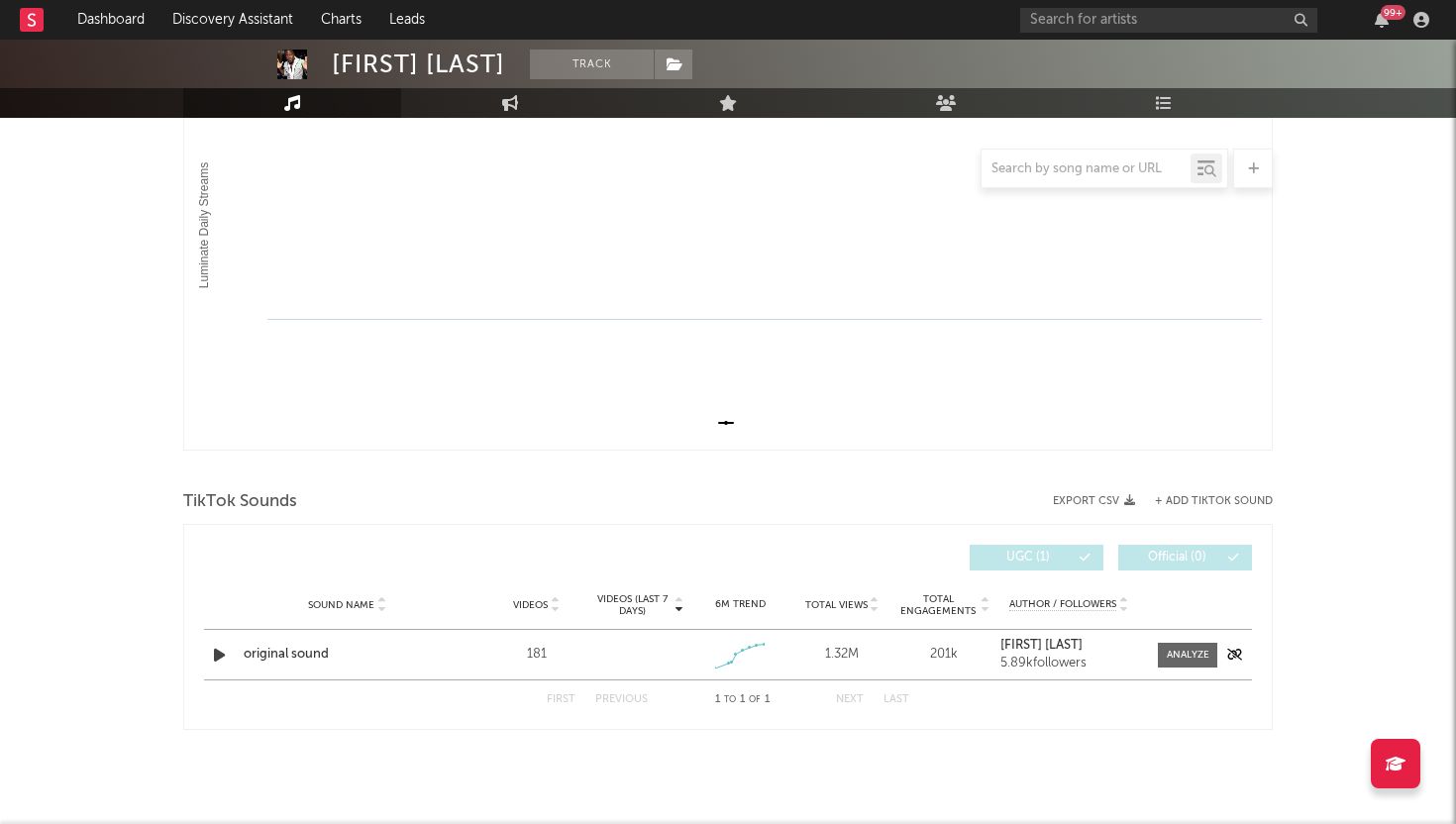 click on "Sound Name original sound Videos 181 Videos (last 7 days) Weekly Growth % 6M Trend Created with Highcharts 10.3.3 Total Views 1.32M Total Engagements 201k Author / Followers [FIRST] [LAST] 5.89k followers" at bounding box center [728, 655] 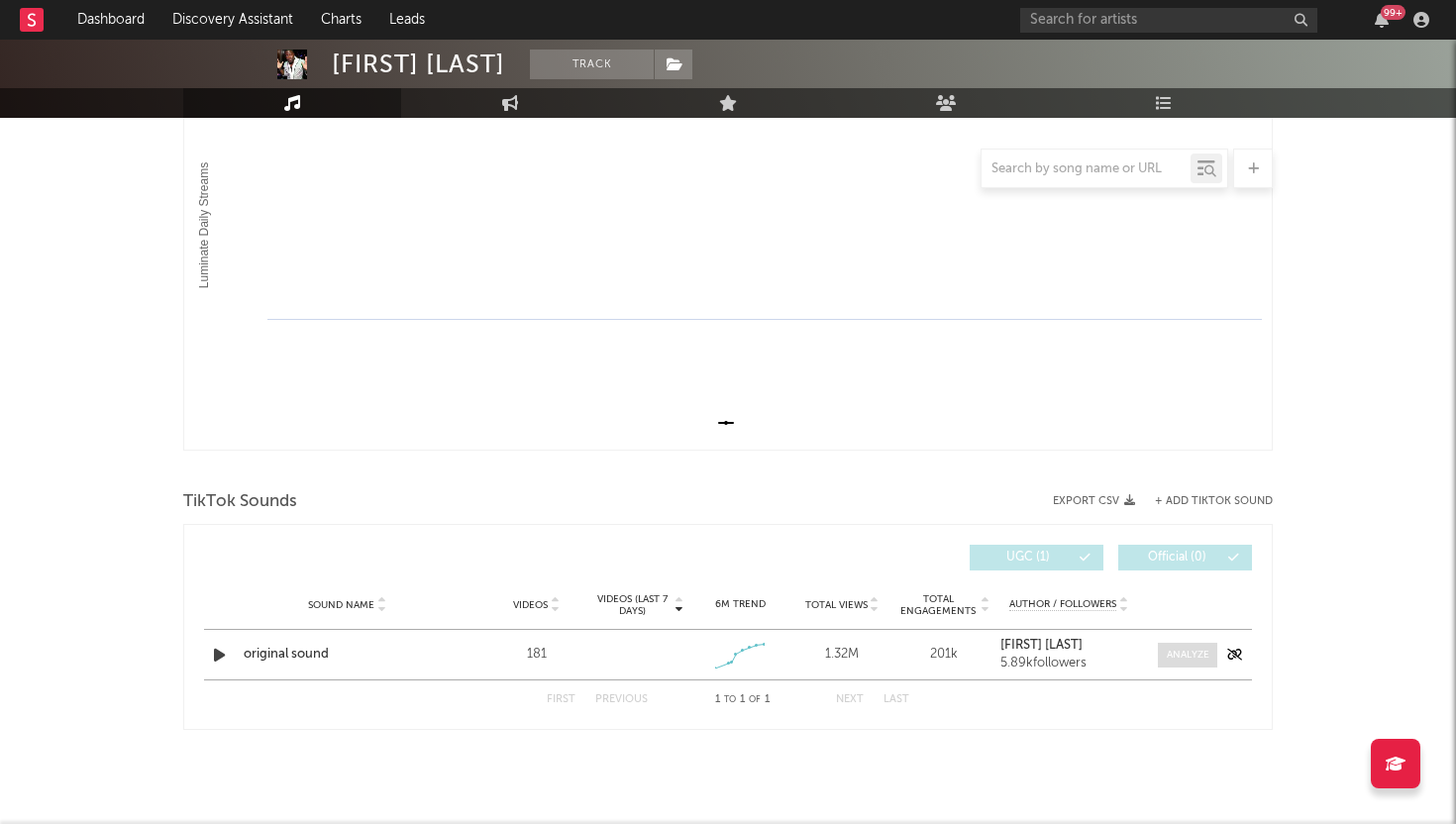 click at bounding box center [1188, 655] 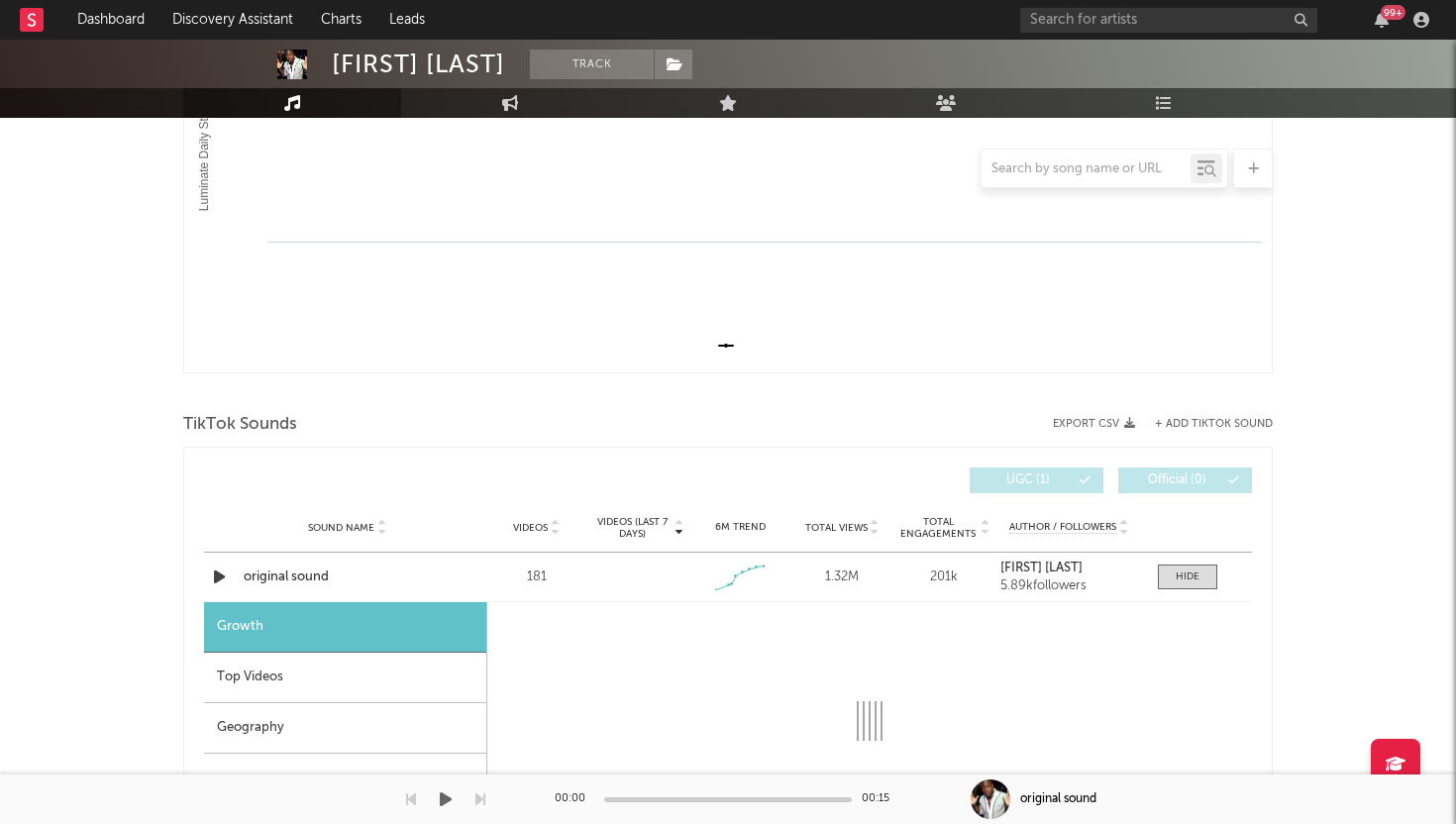 scroll, scrollTop: 432, scrollLeft: 0, axis: vertical 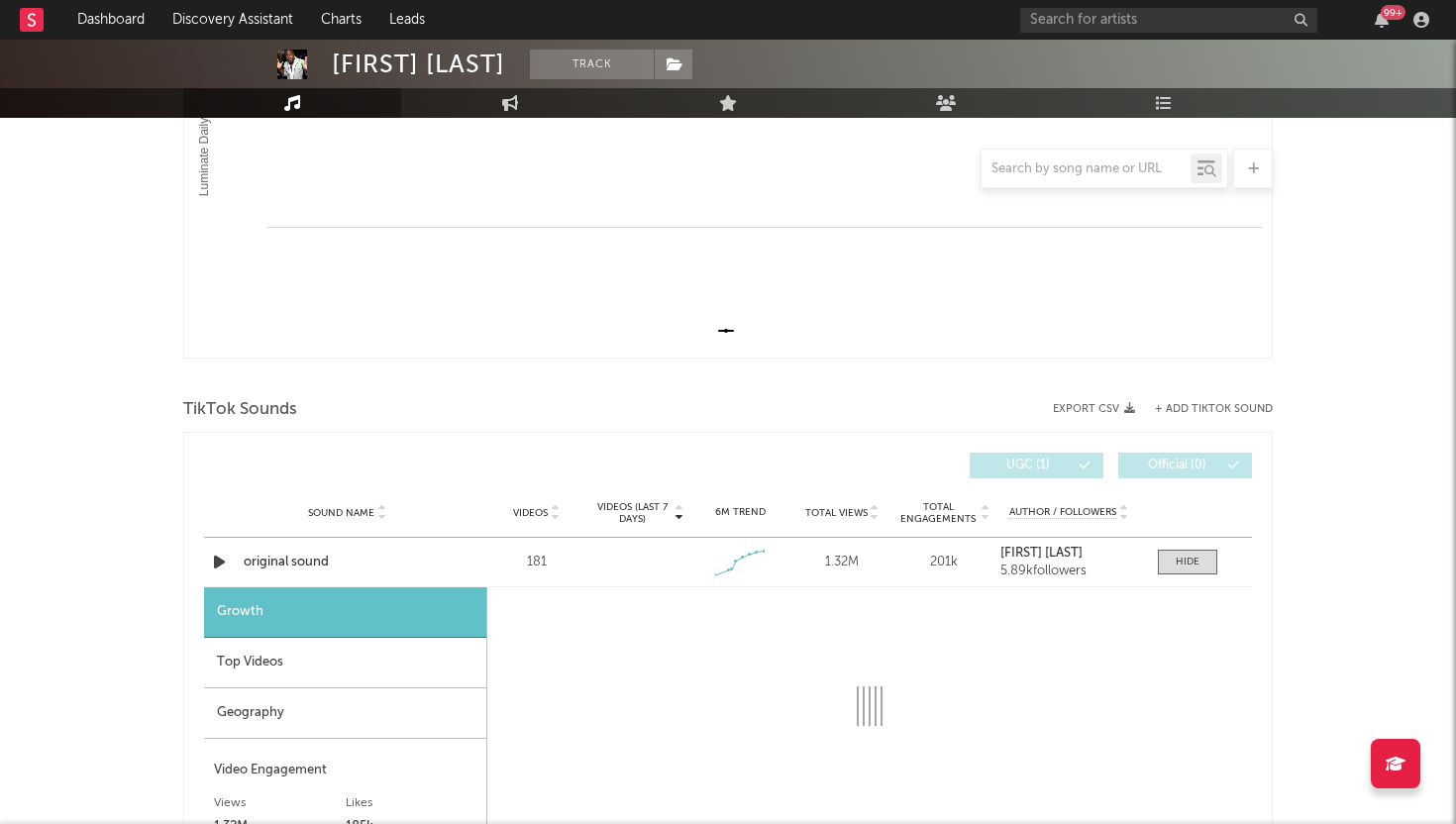 click on "Geography" at bounding box center (345, 713) 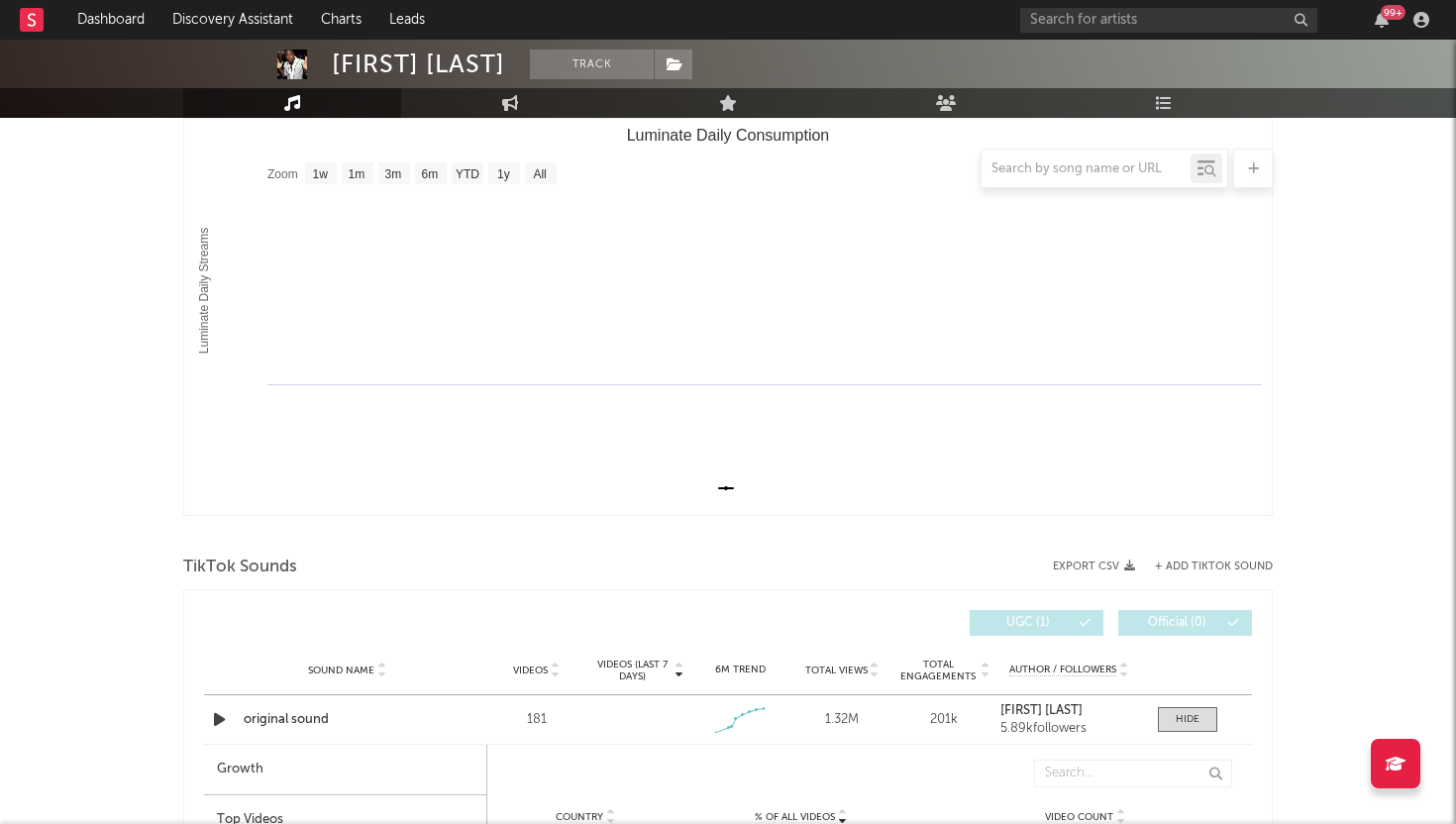 scroll, scrollTop: 239, scrollLeft: 0, axis: vertical 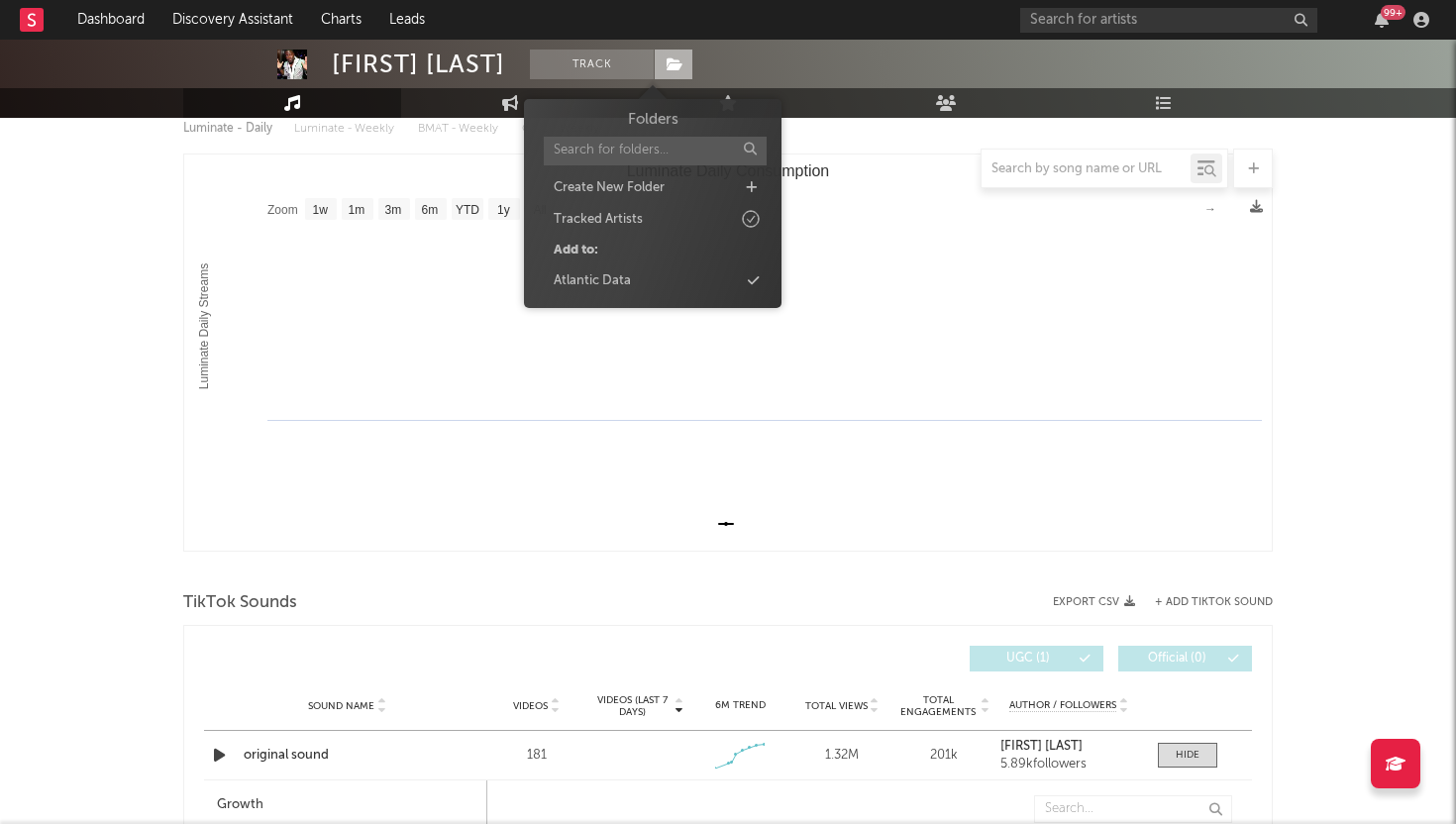 click at bounding box center [674, 64] 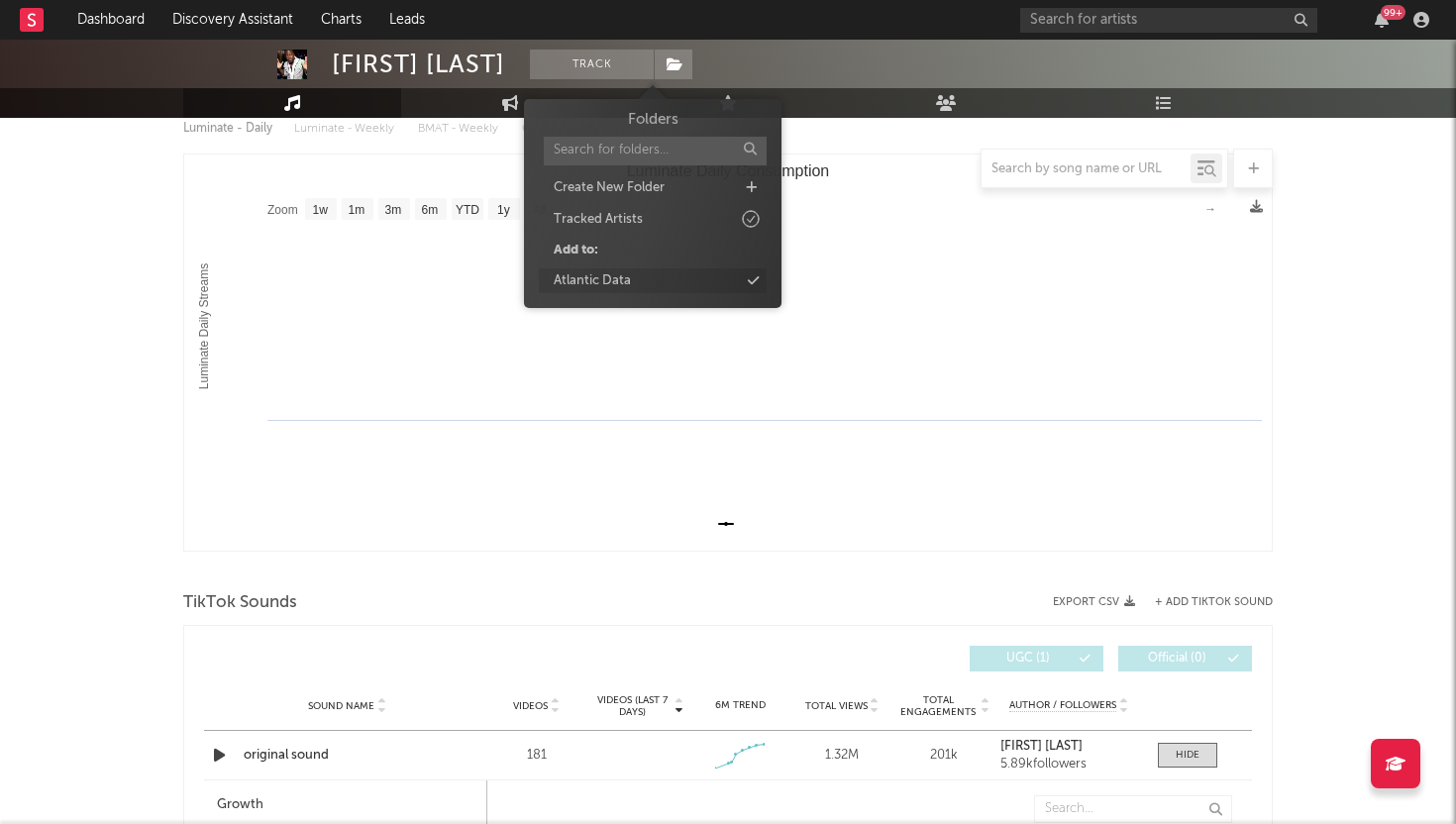 click on "Atlantic Data" at bounding box center (592, 281) 